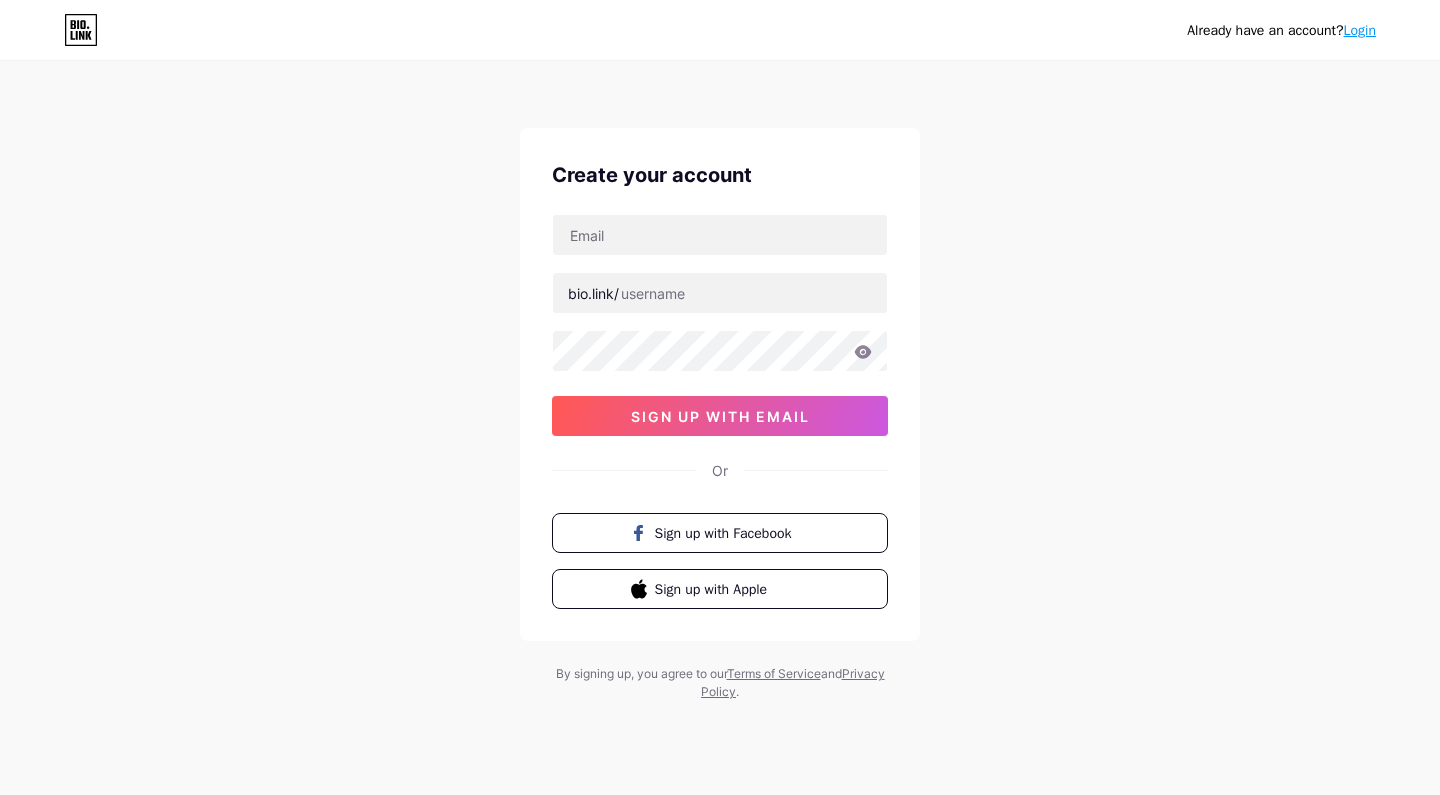 scroll, scrollTop: 0, scrollLeft: 0, axis: both 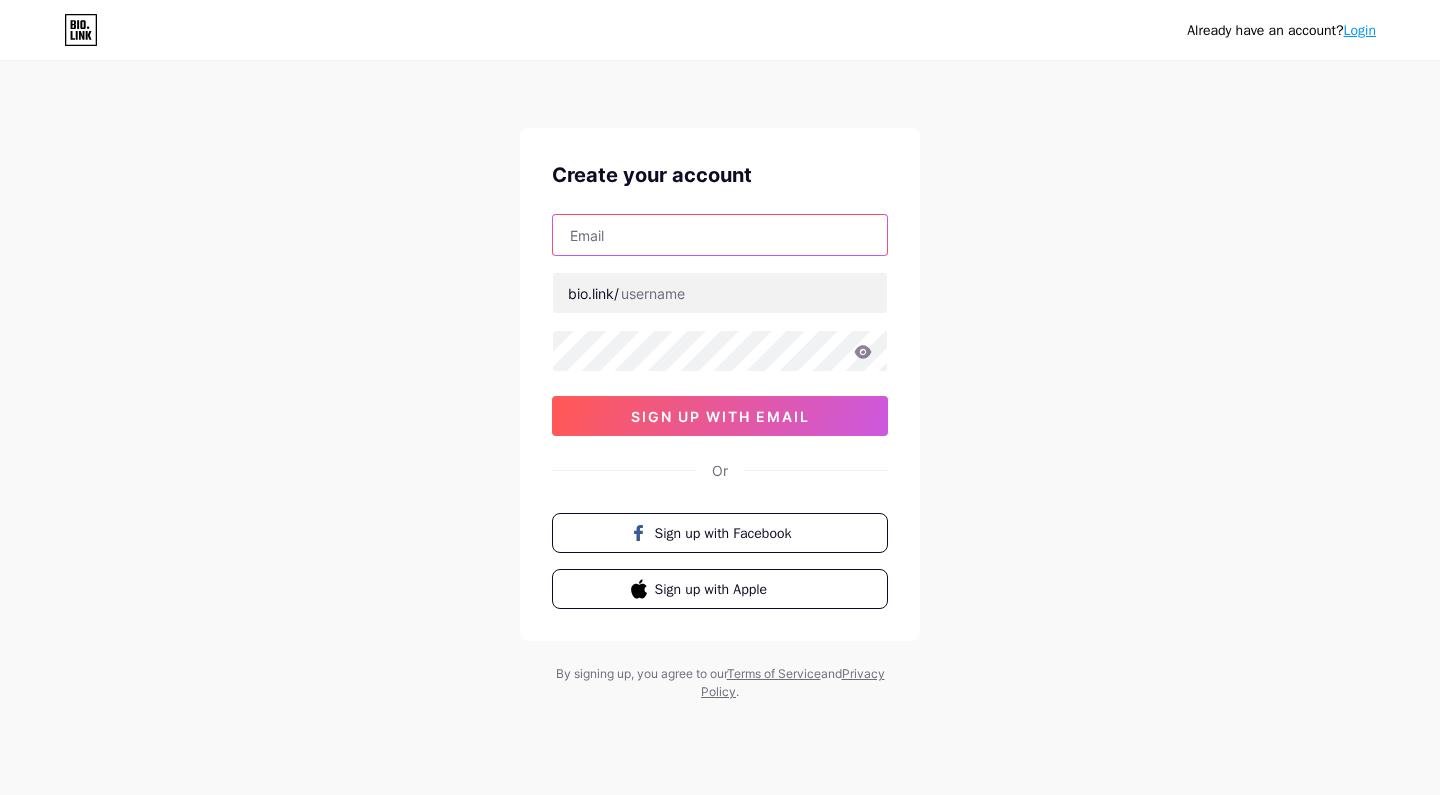 click at bounding box center [720, 235] 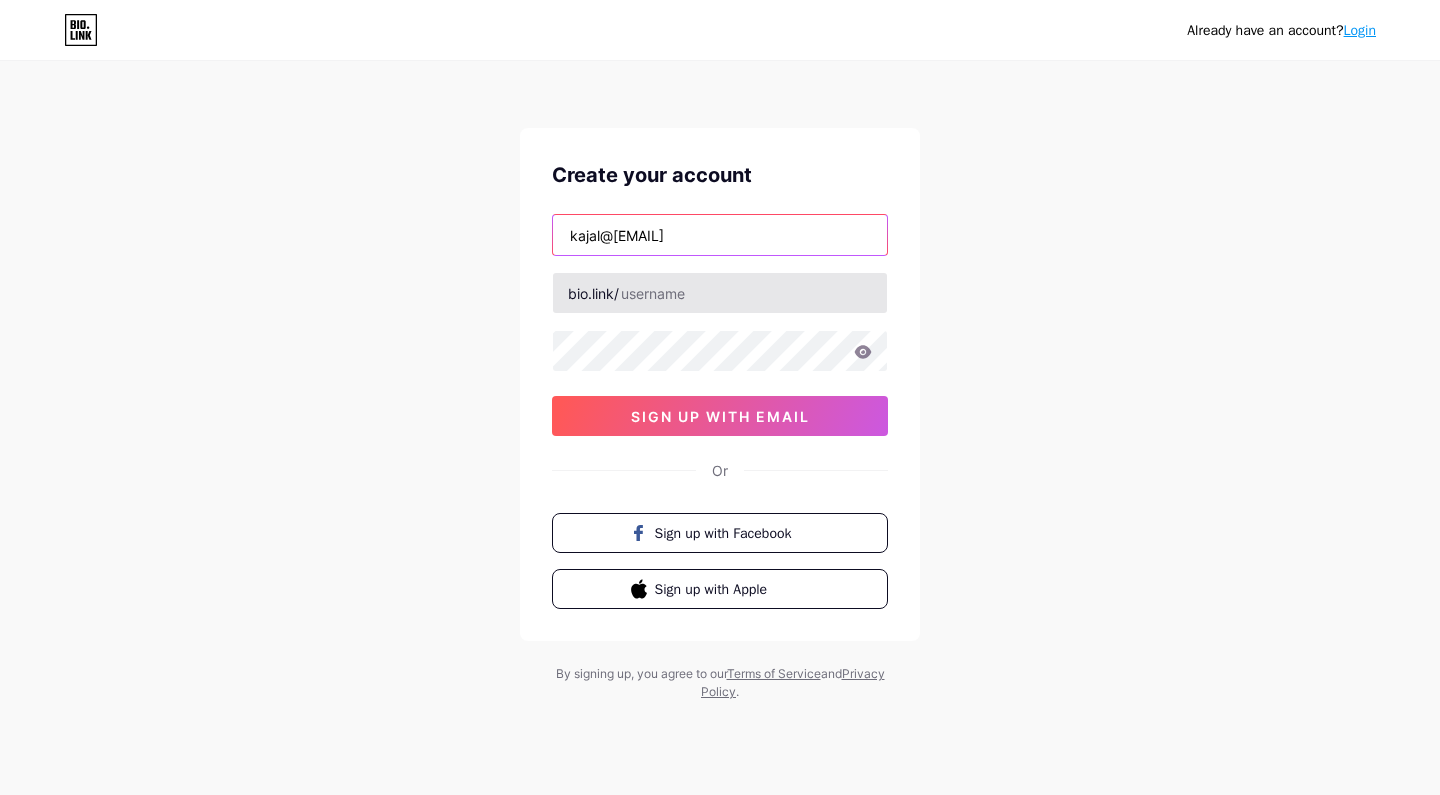 type on "kajal@[EMAIL]" 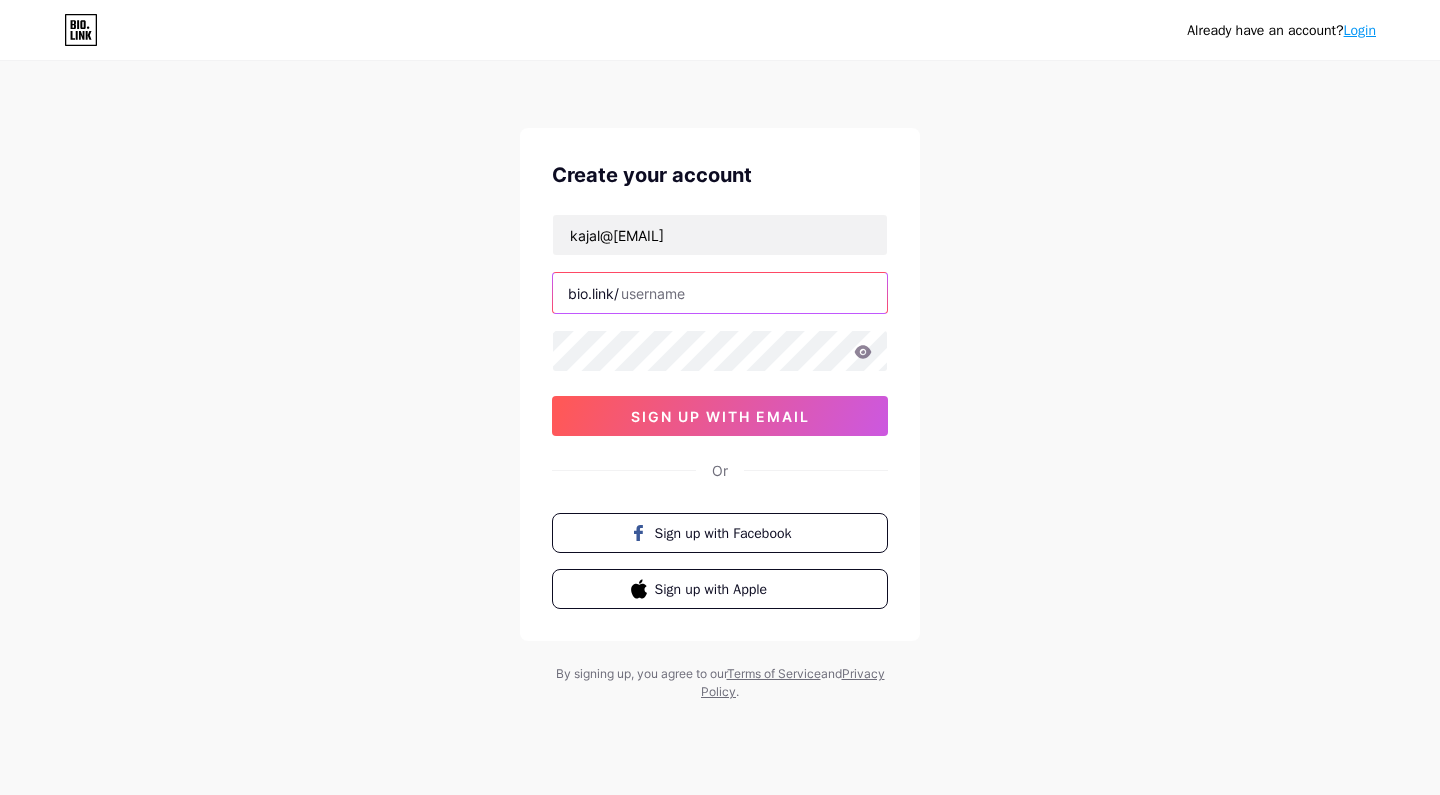 click at bounding box center (720, 293) 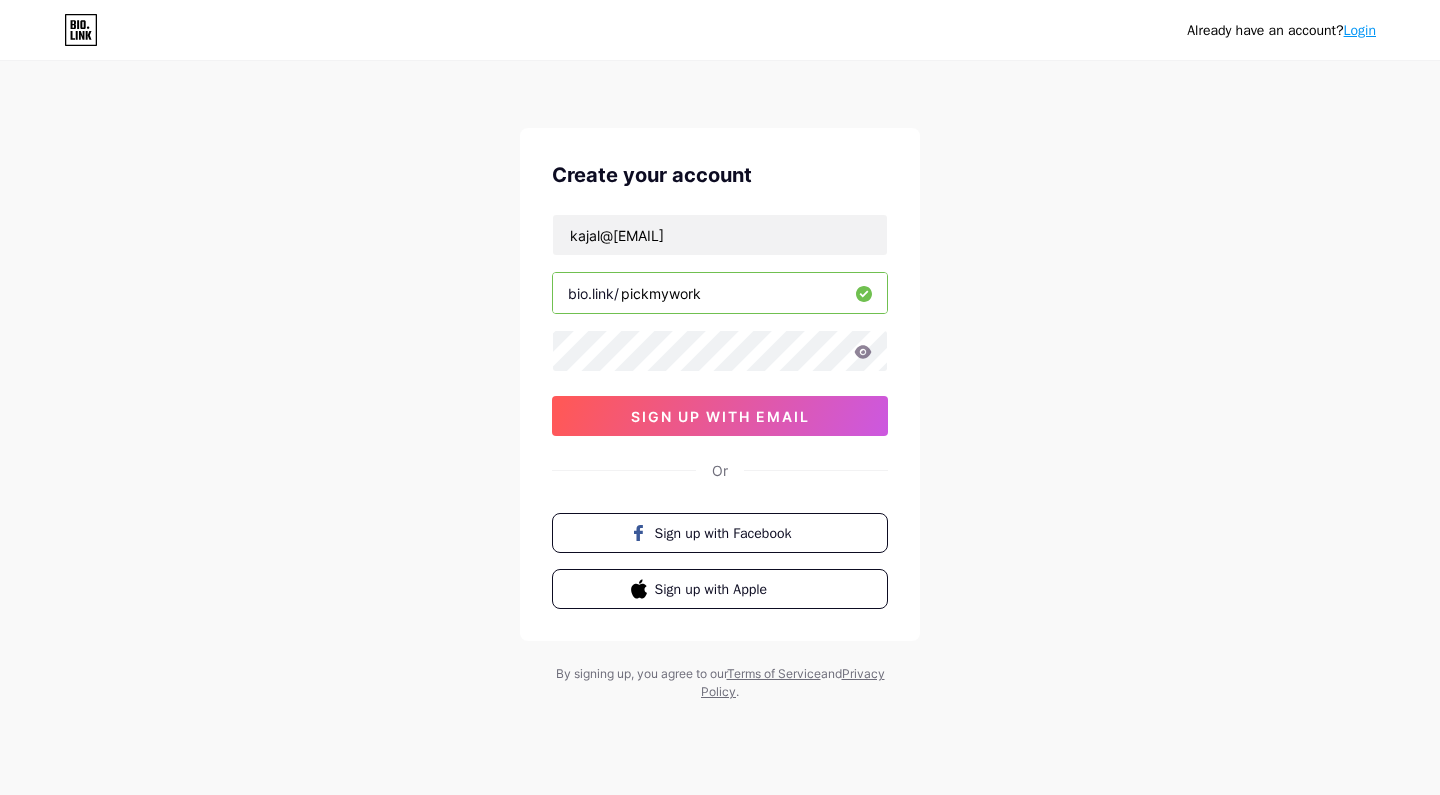 type on "pickmywork" 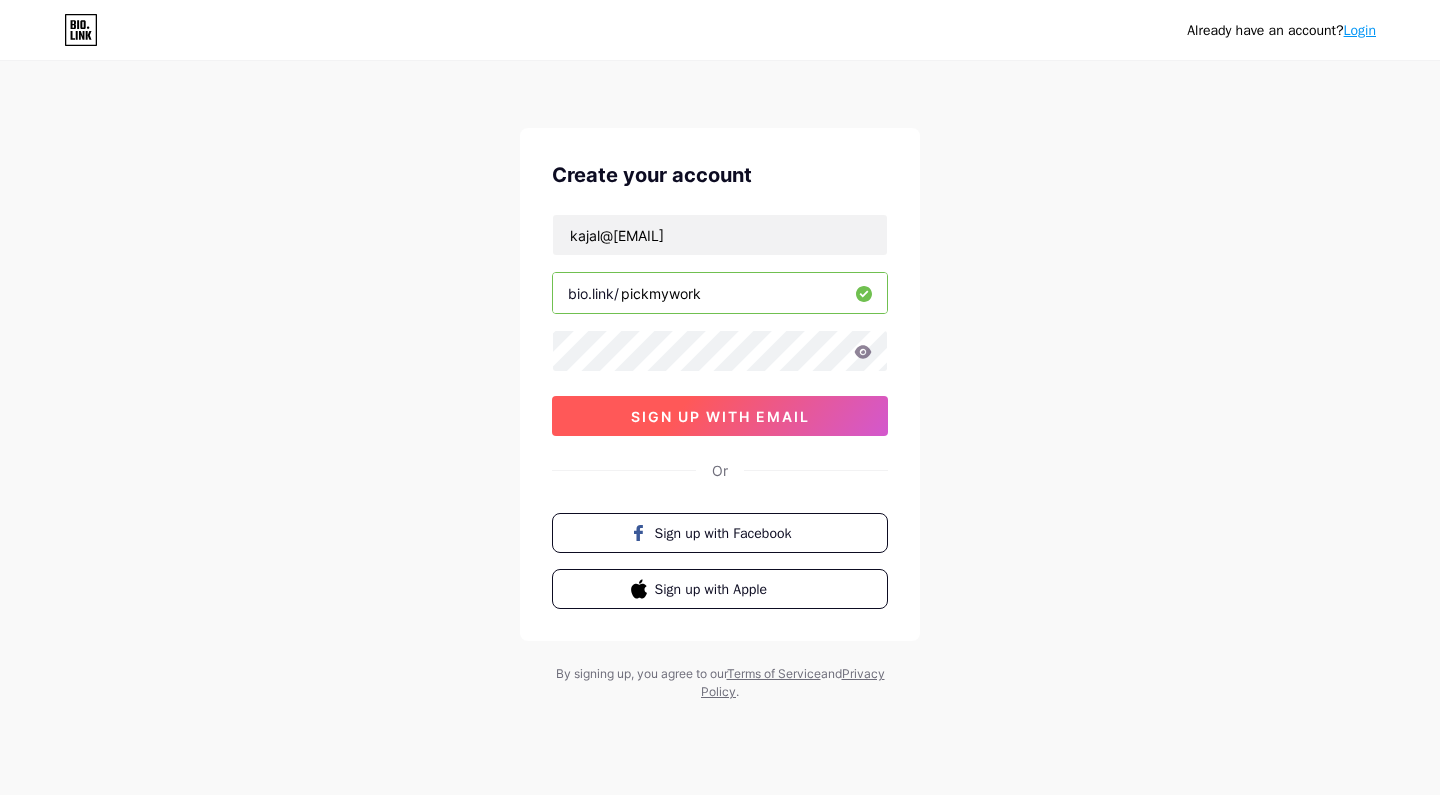 click on "sign up with email" at bounding box center [720, 416] 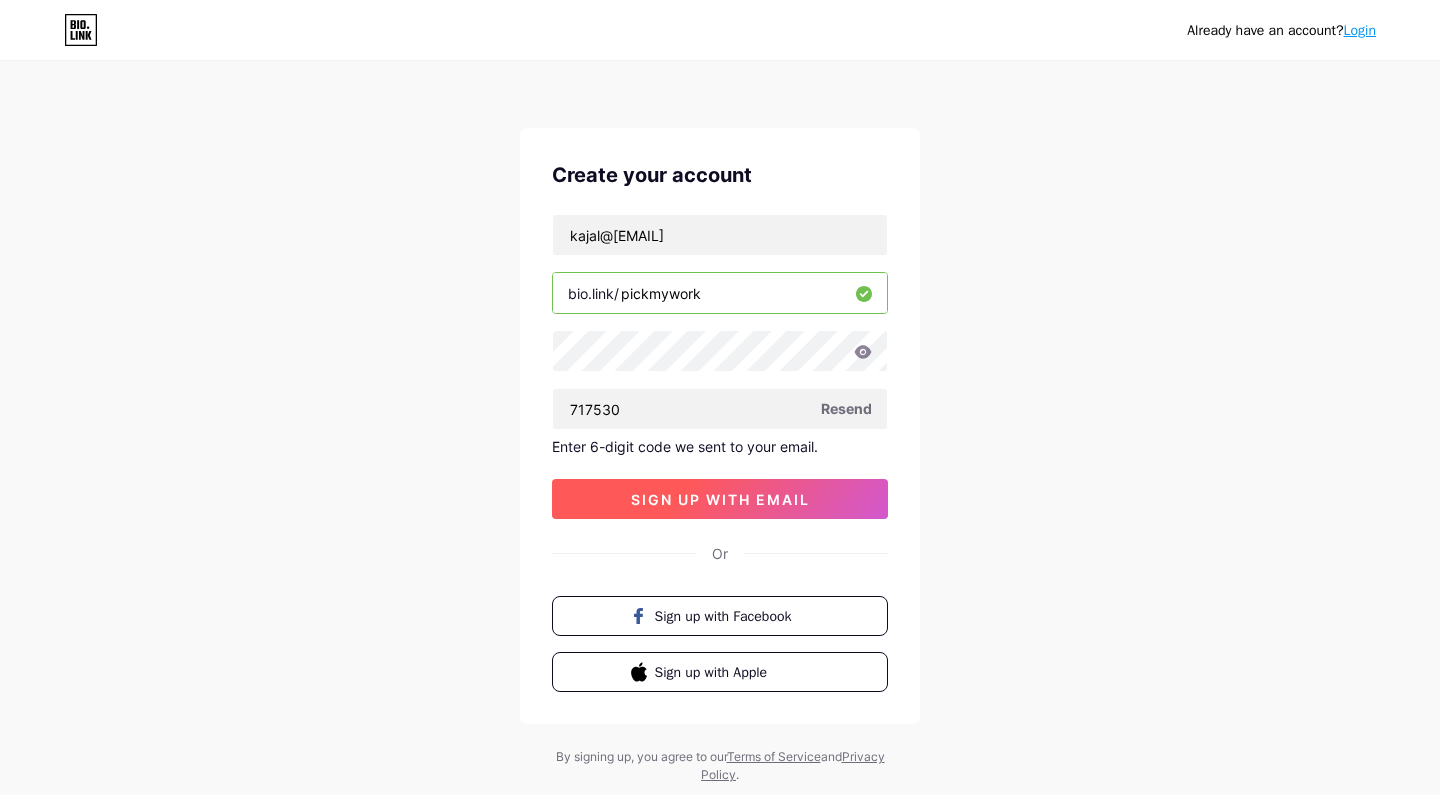 type on "717530" 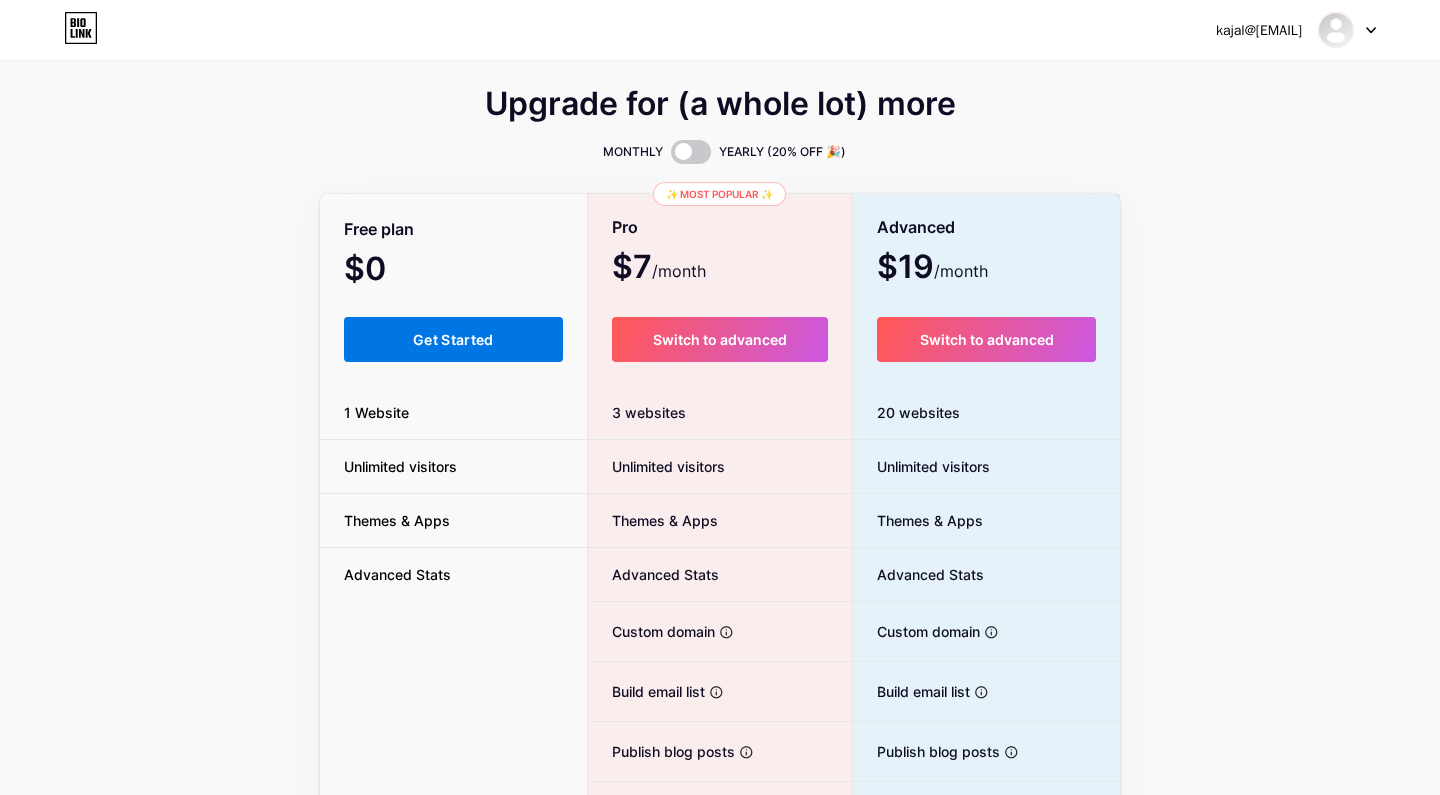 click on "Get Started" at bounding box center (453, 339) 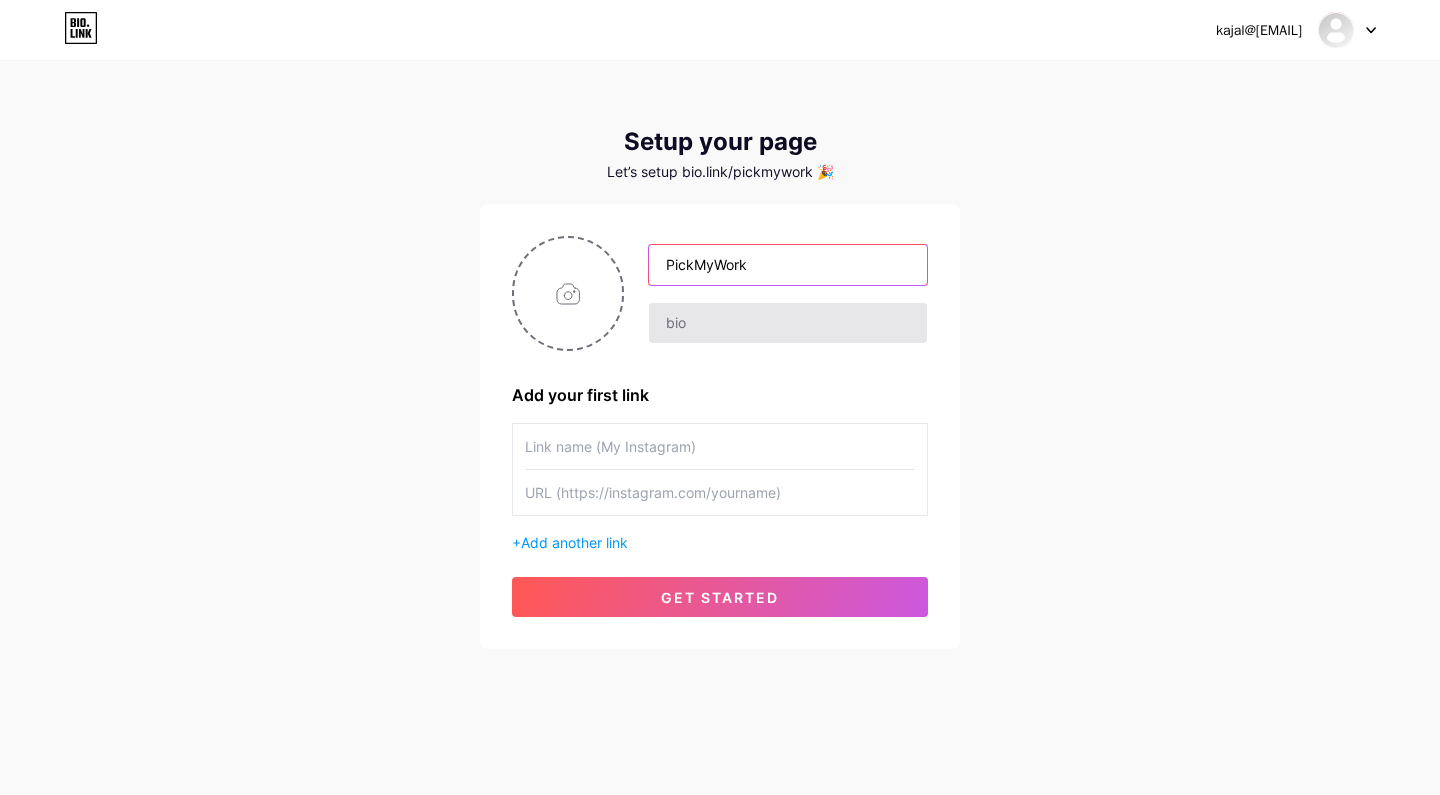 type on "PickMyWork" 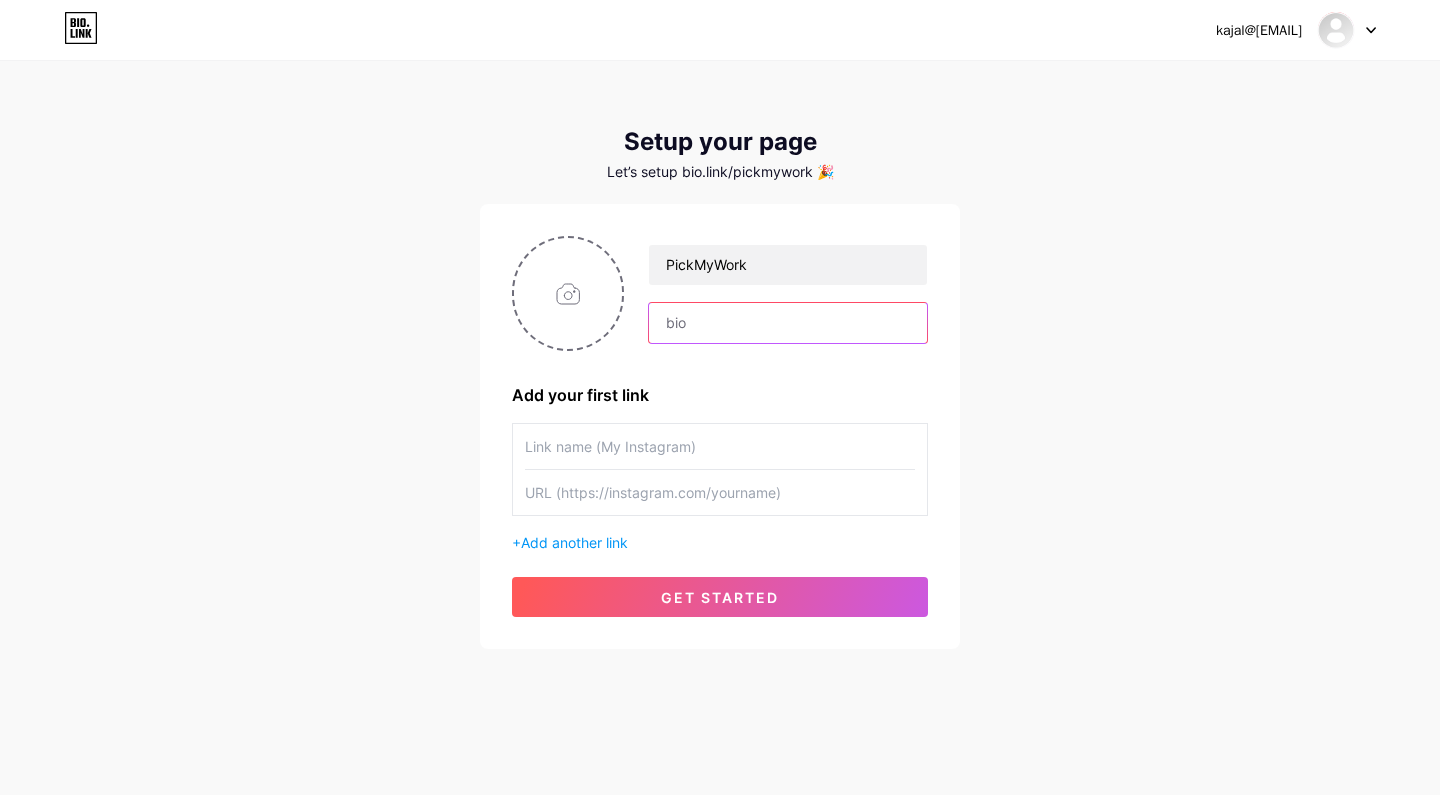 click at bounding box center [788, 323] 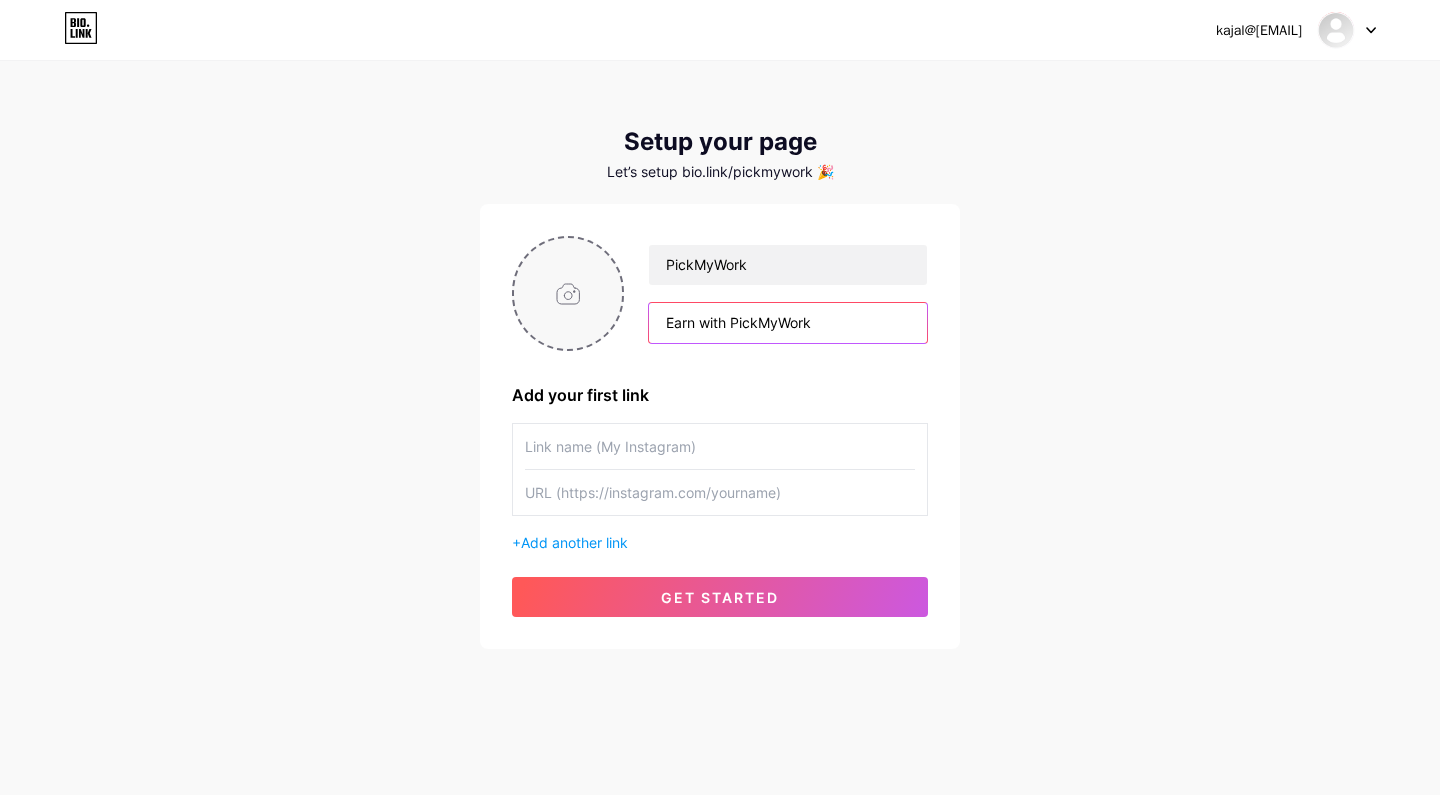 type on "Earn with PickMyWork" 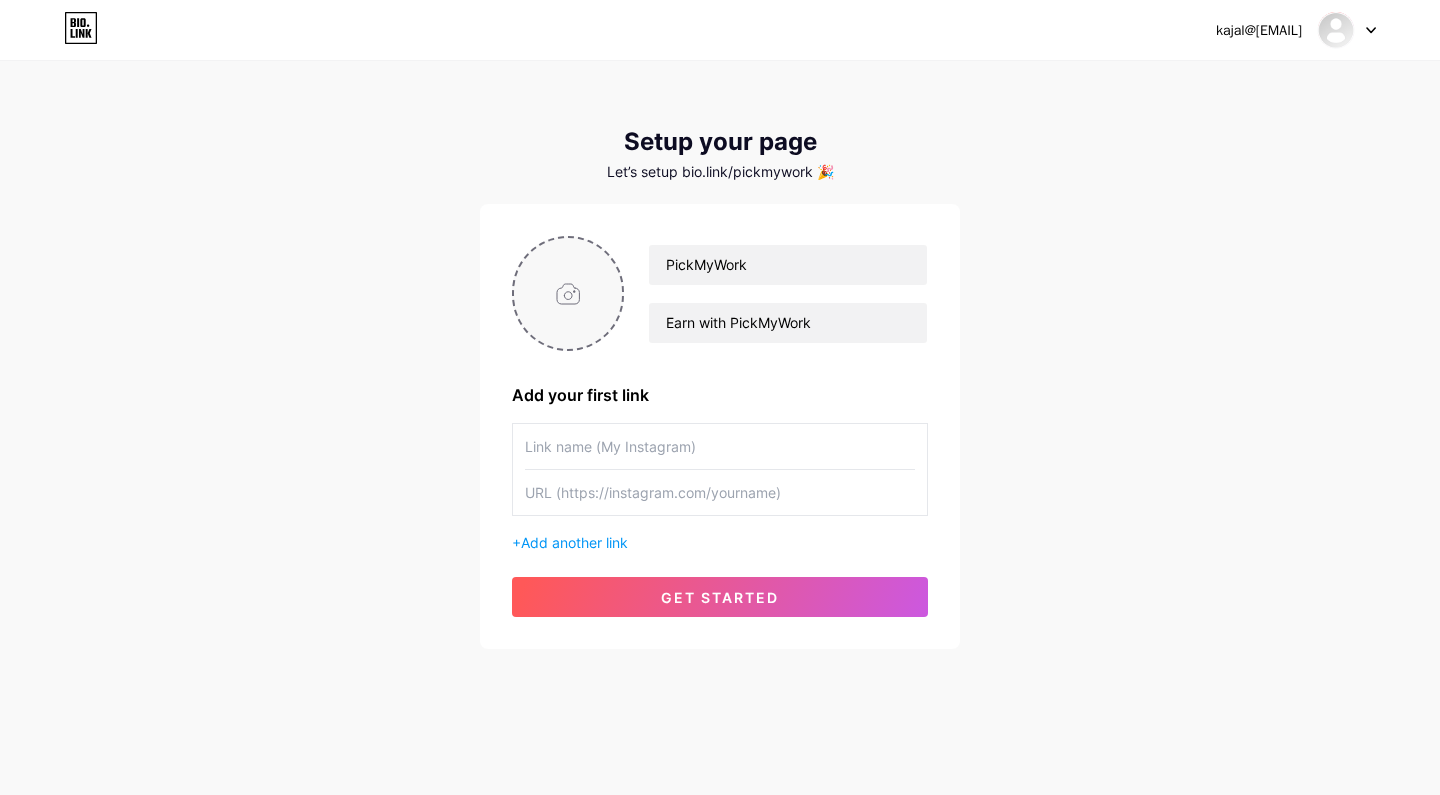 click at bounding box center (568, 293) 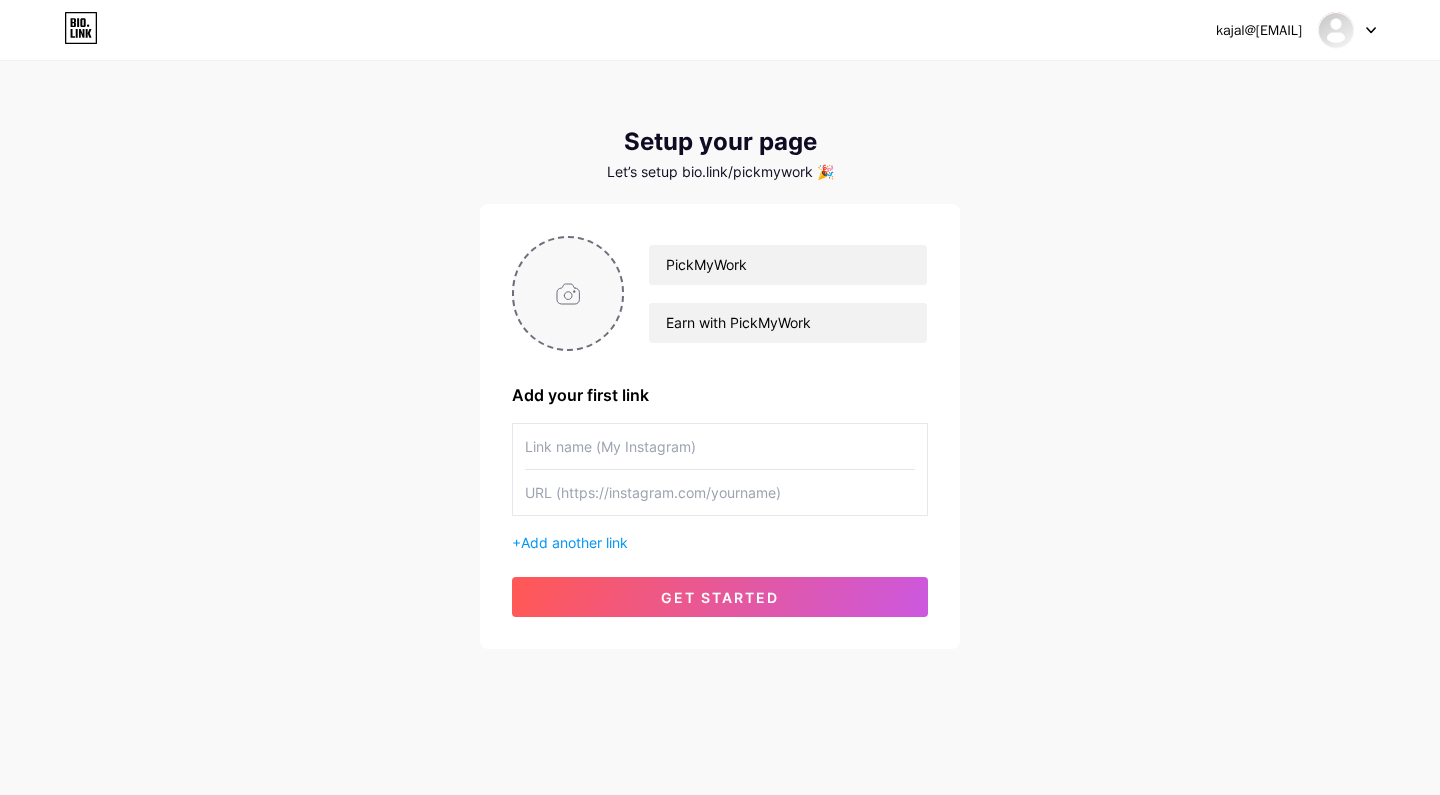 type on "C:\fakepath\ICON 1 300X300.jpg" 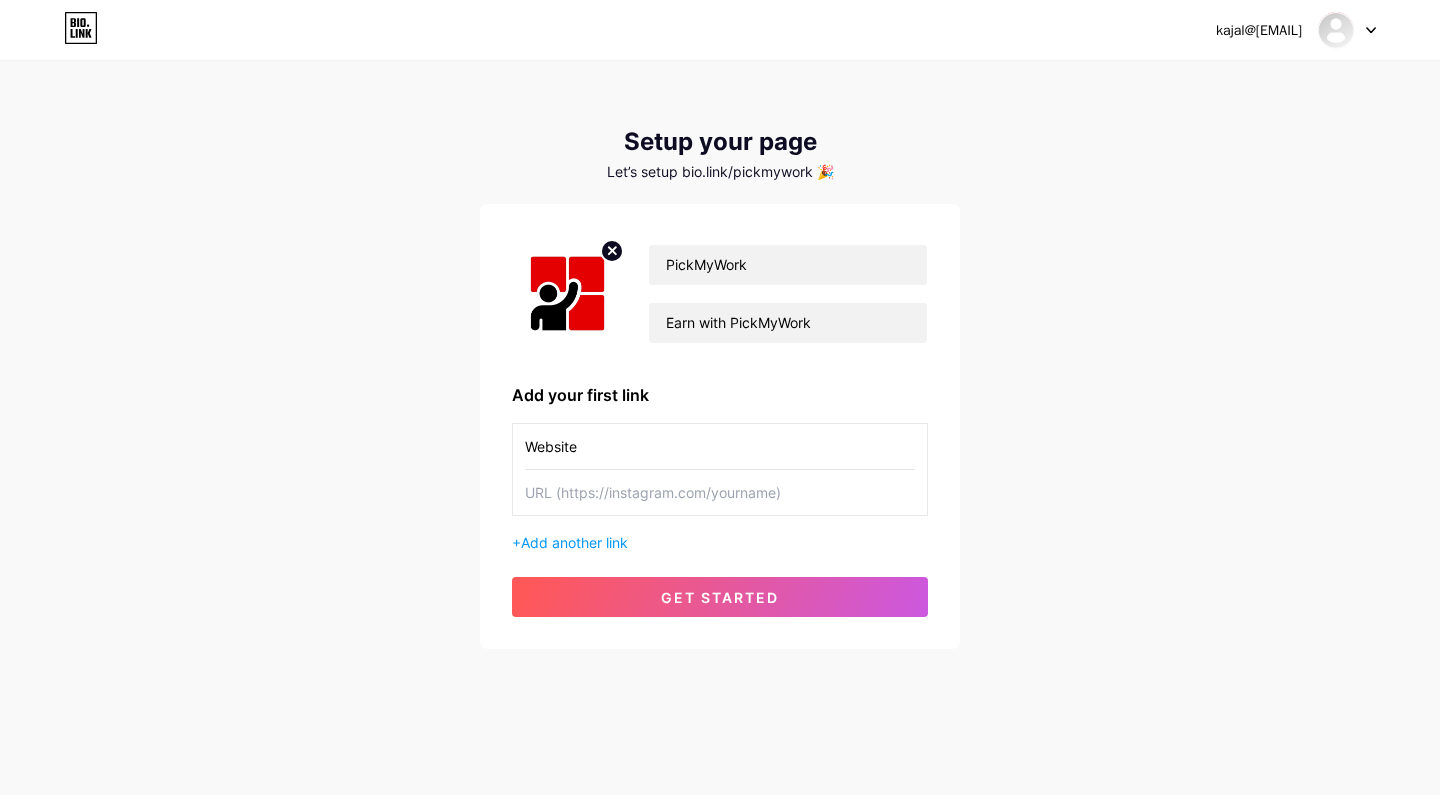 type on "Website" 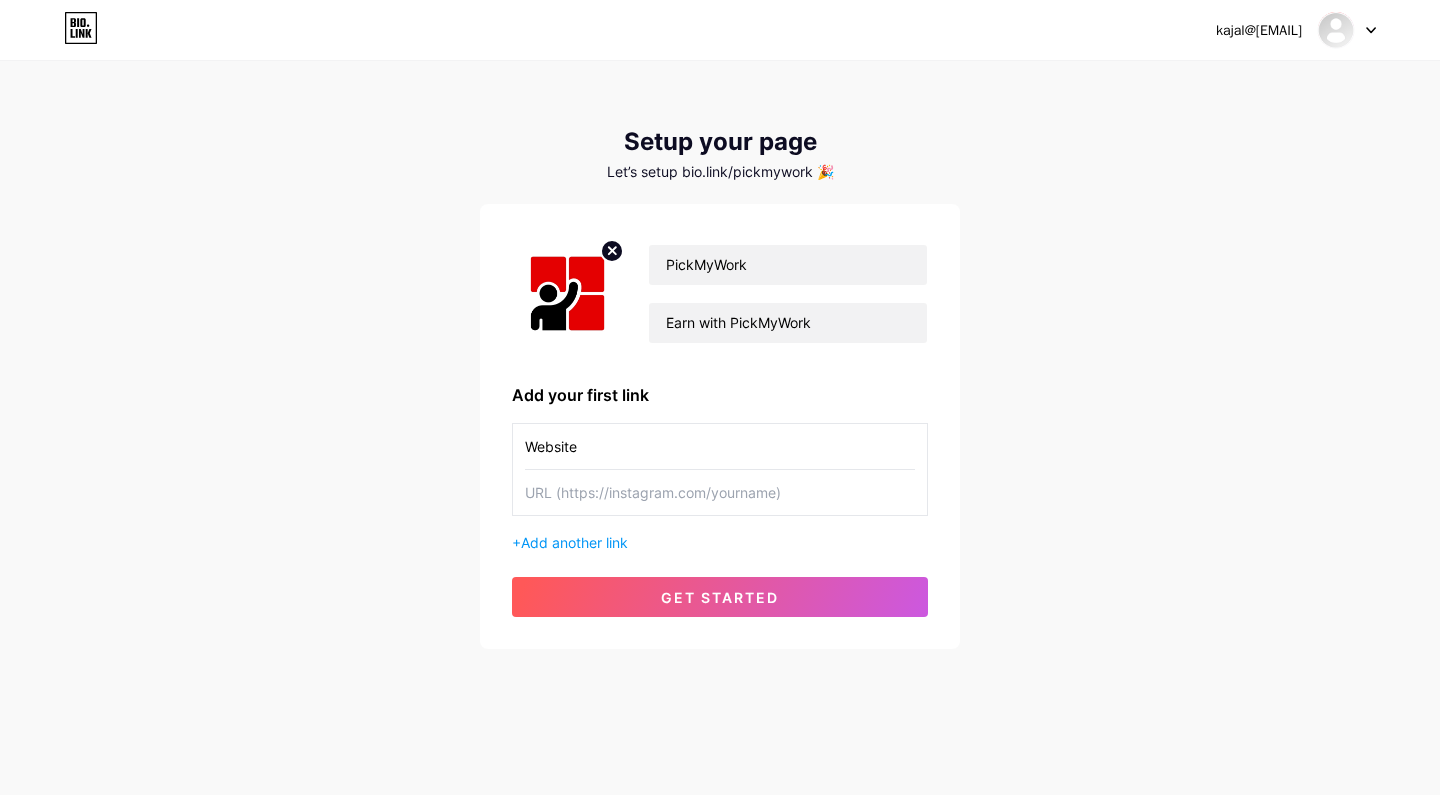 click at bounding box center (720, 492) 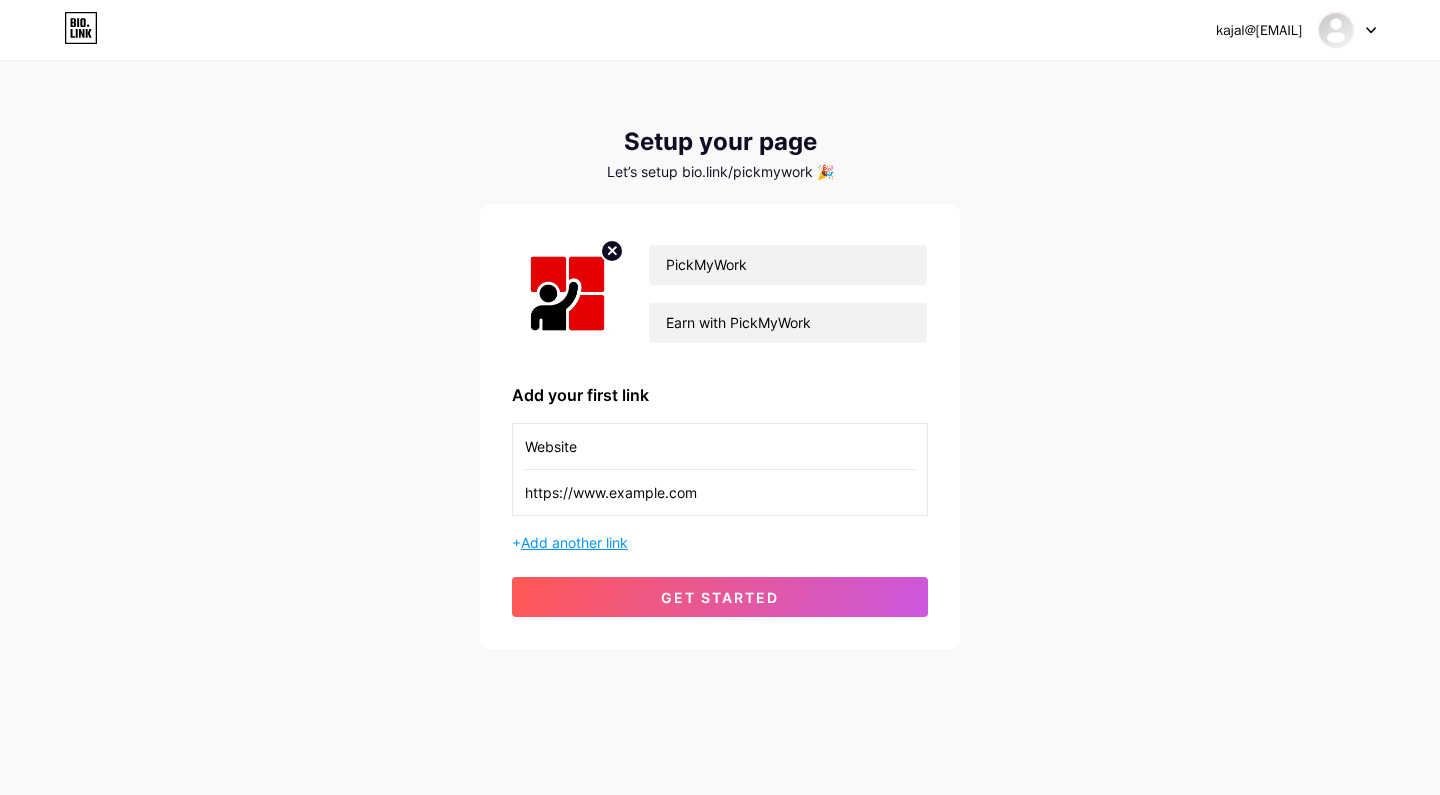 type on "https://www.example.com" 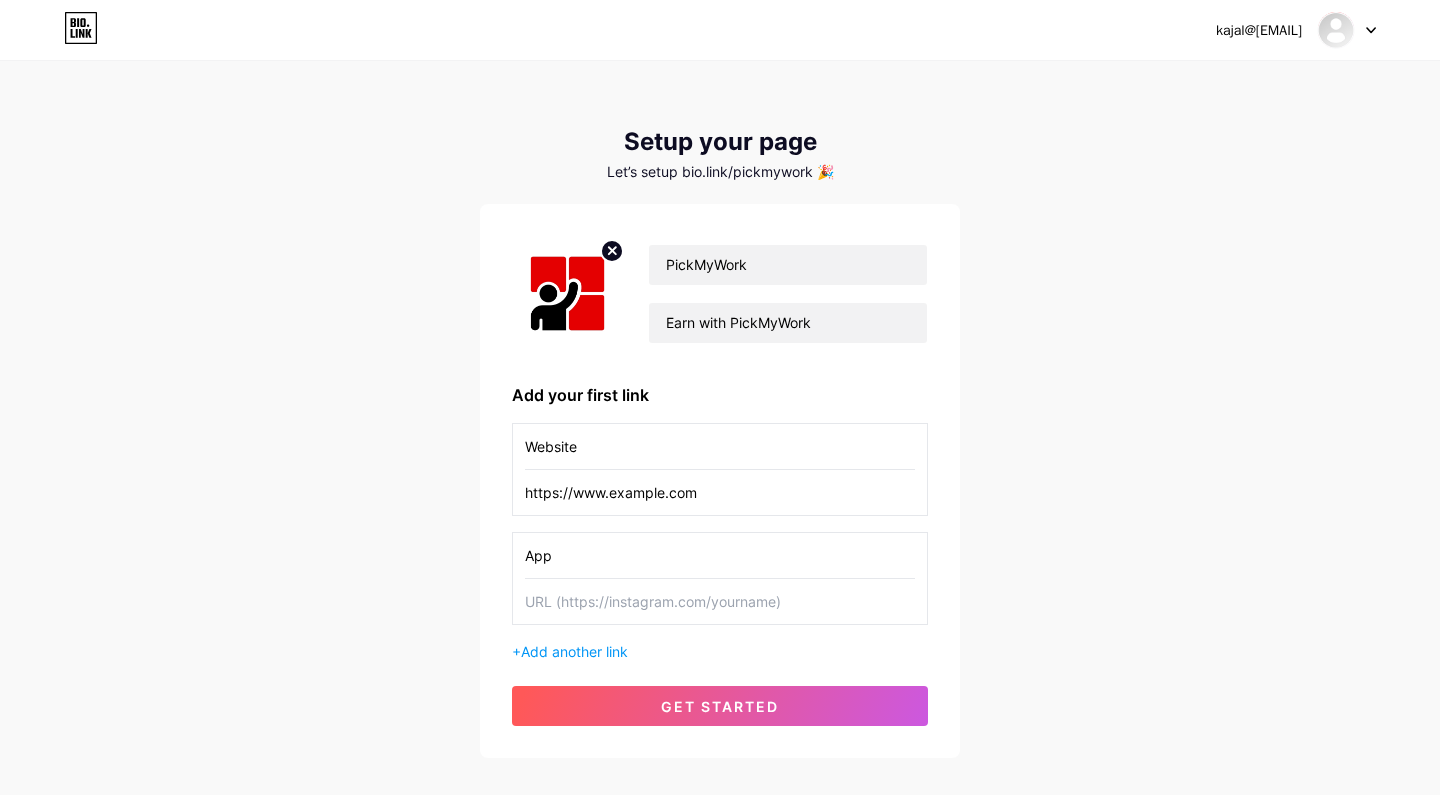 type on "App" 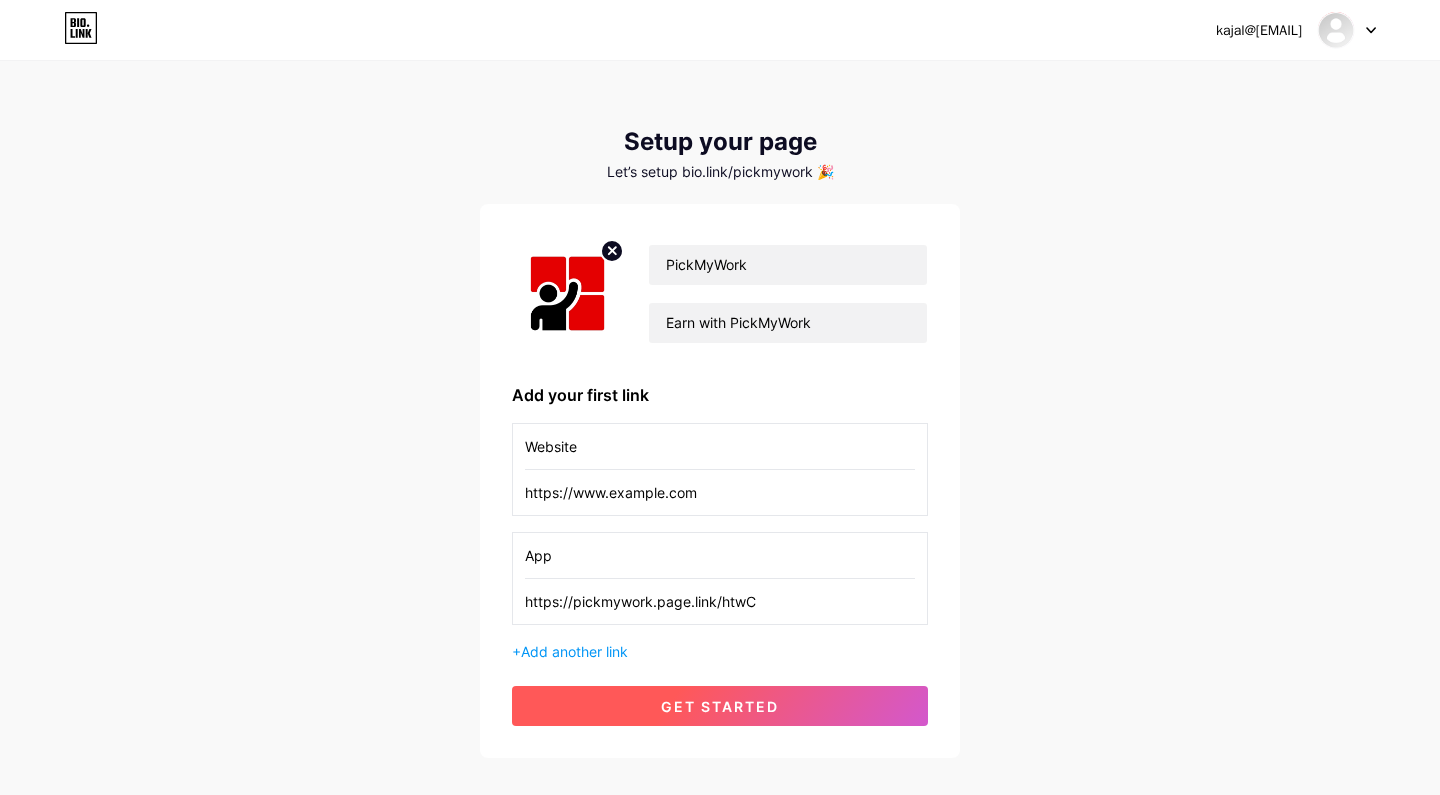 type on "https://pickmywork.page.link/htwC" 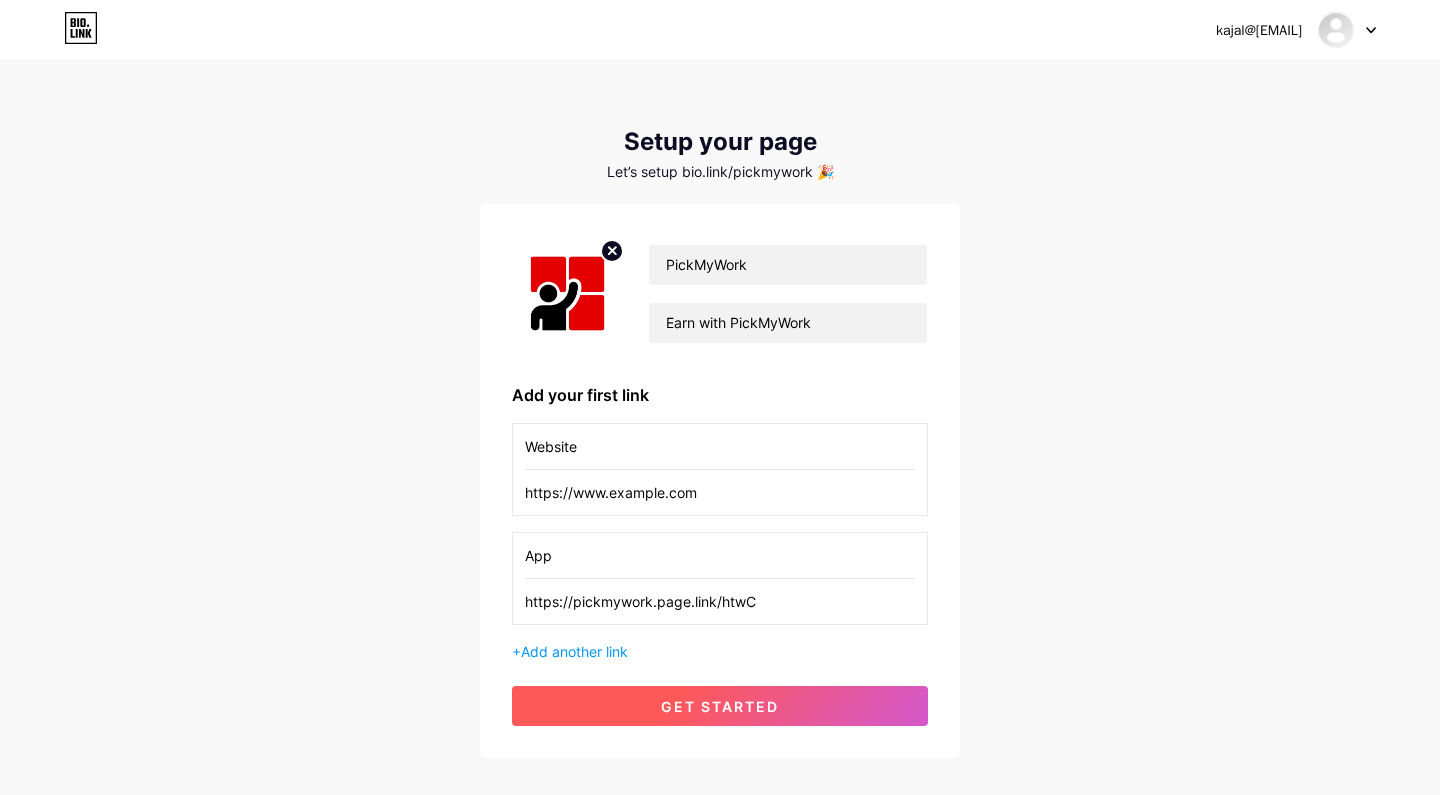 click on "get started" at bounding box center [720, 706] 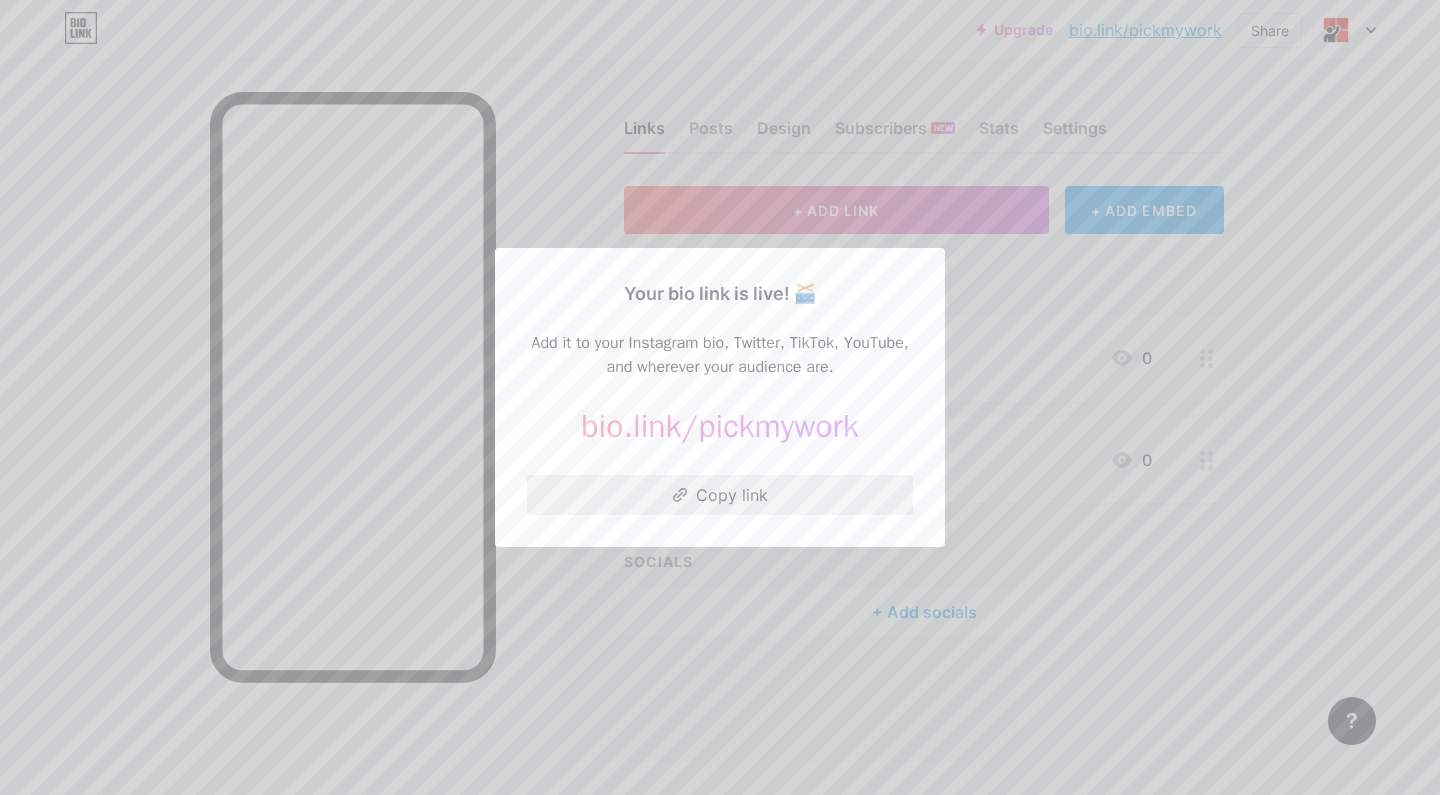 click on "Copy link" at bounding box center [720, 495] 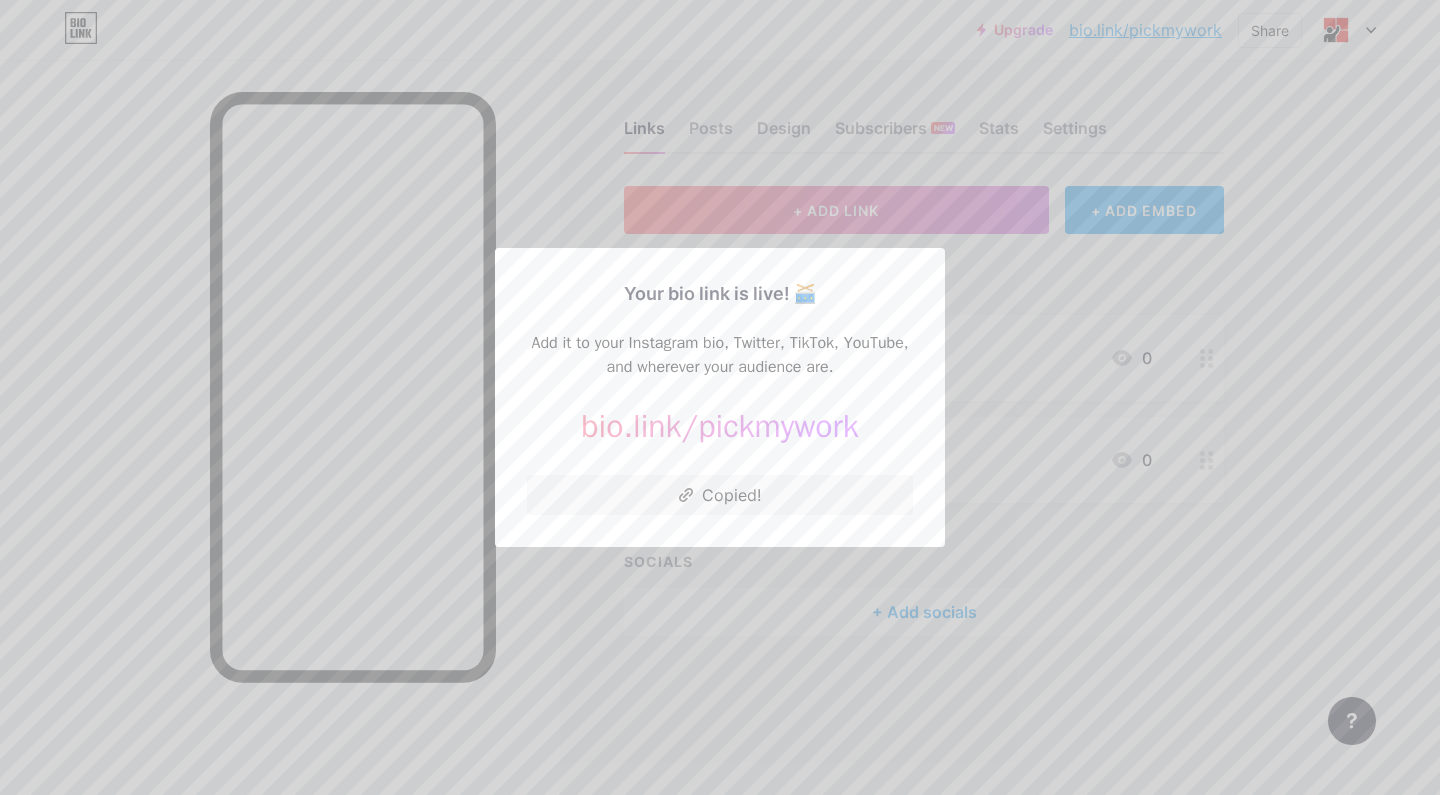 click at bounding box center [720, 397] 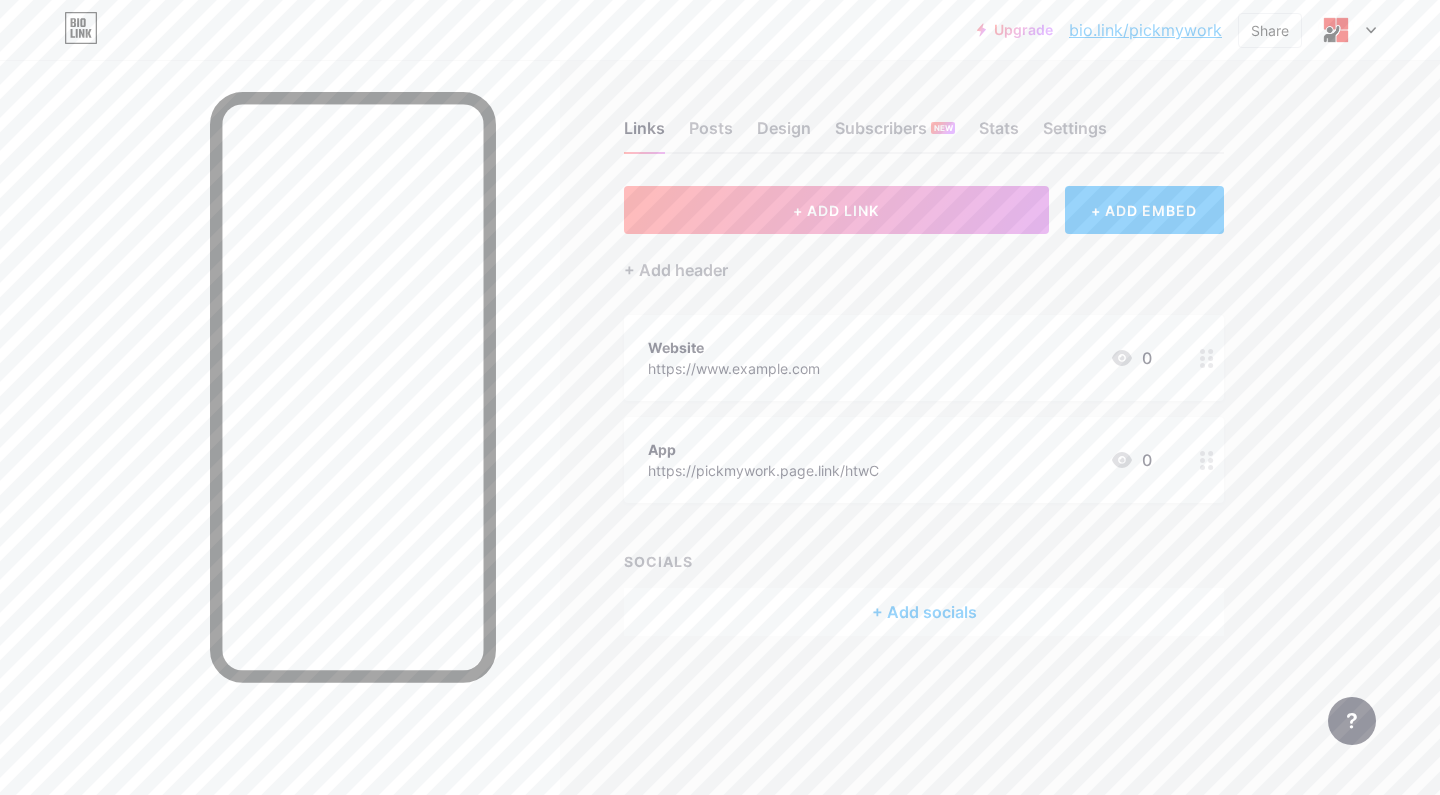 scroll, scrollTop: 0, scrollLeft: 0, axis: both 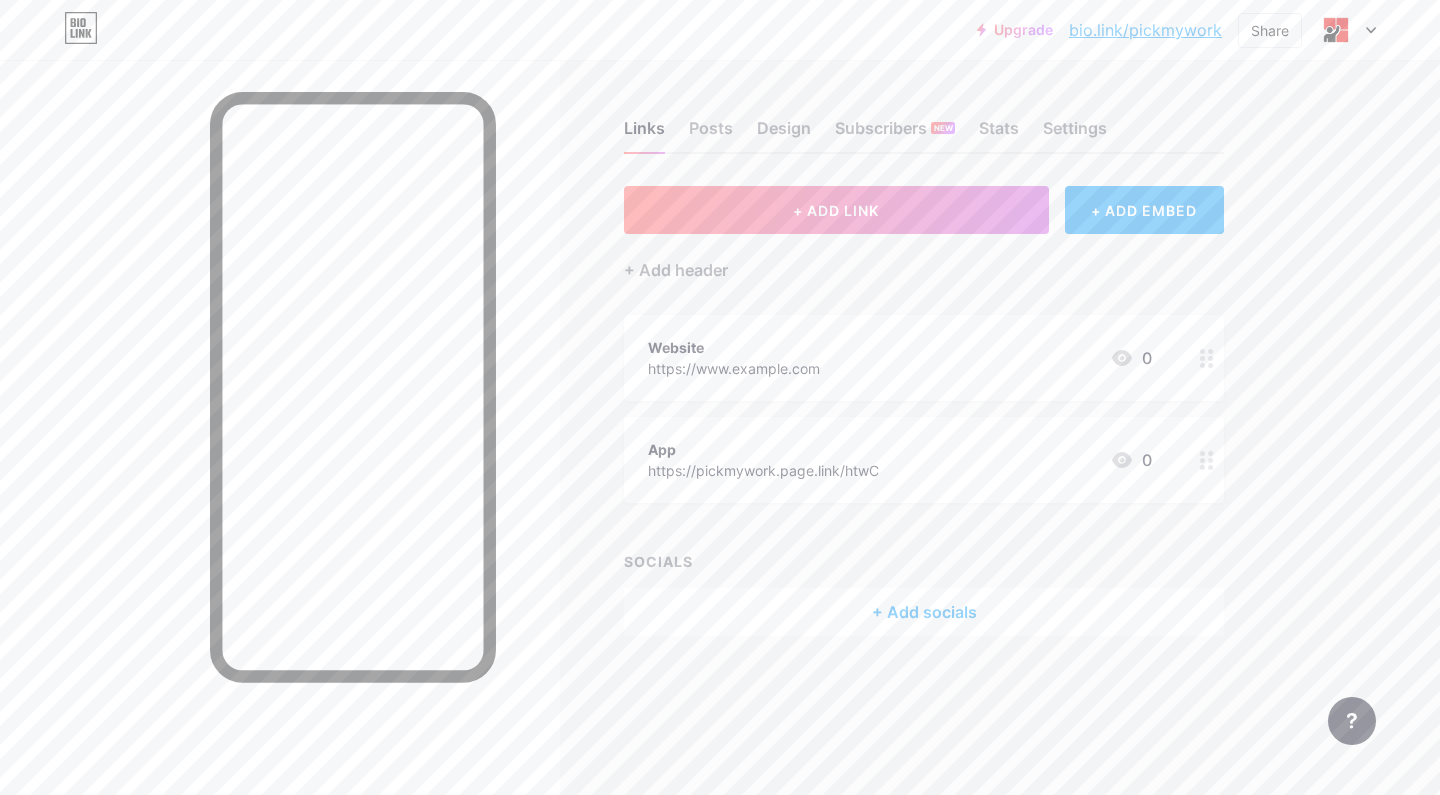 click on "Links
Posts
Design
Subscribers
NEW
Stats
Settings" at bounding box center (924, 119) 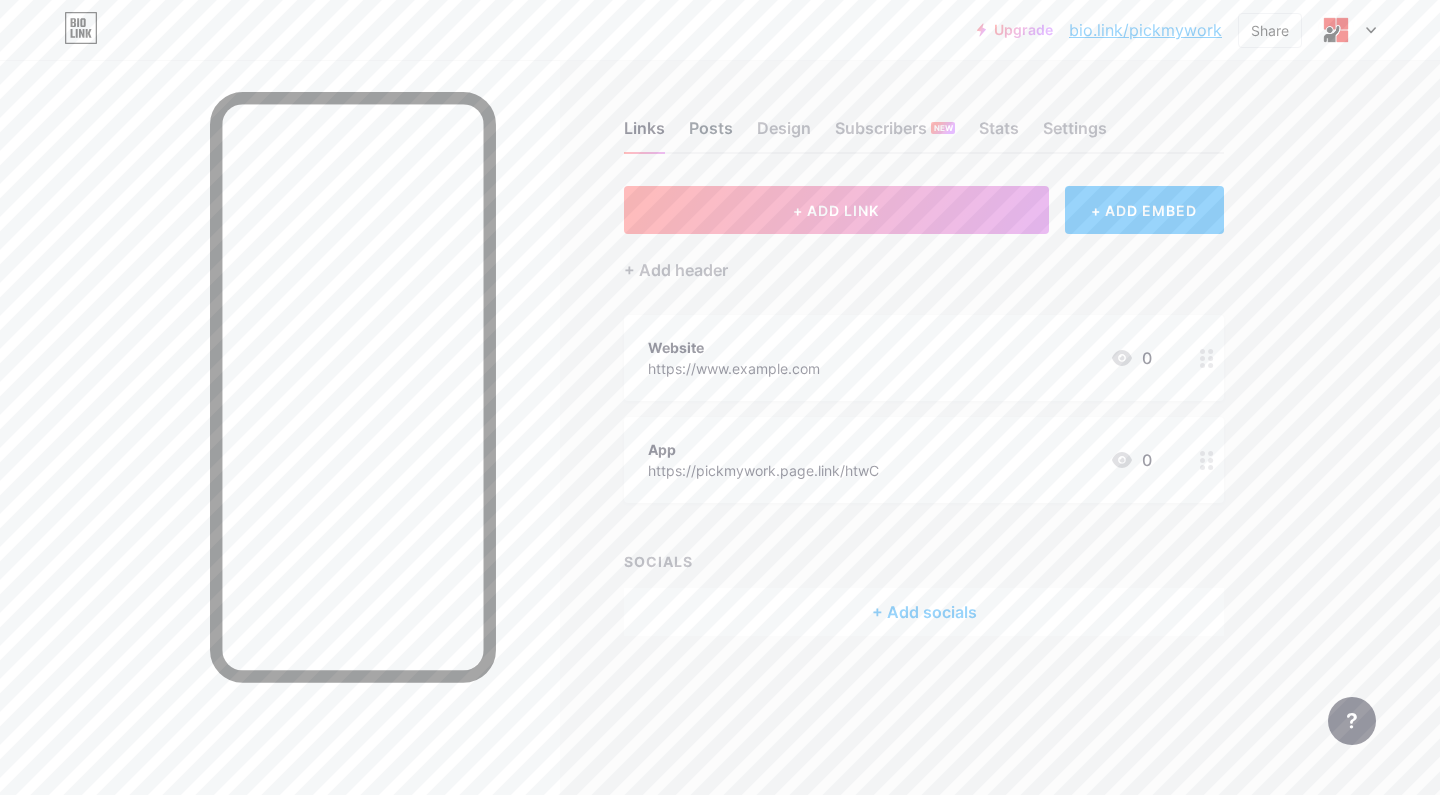click on "Posts" at bounding box center (711, 134) 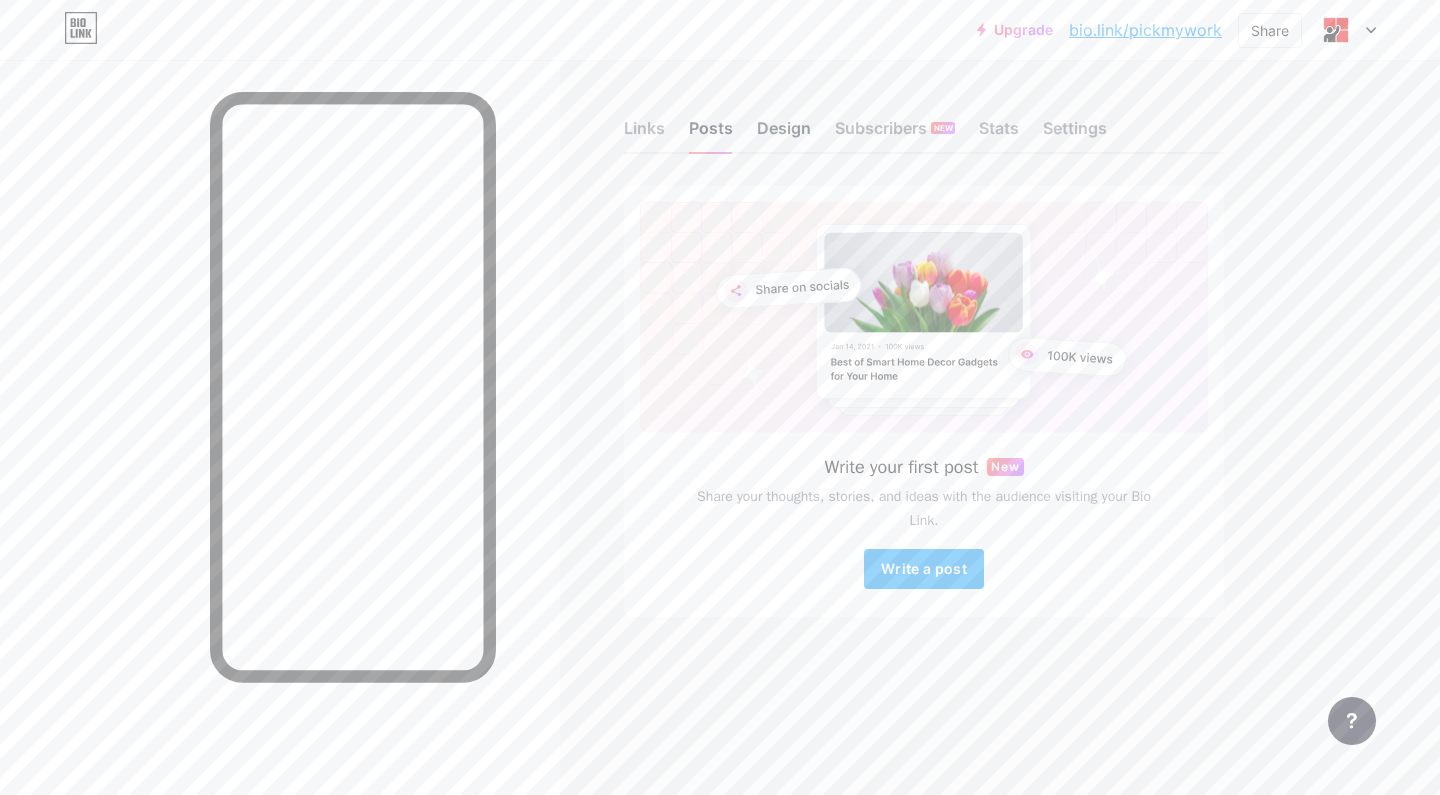 click on "Design" at bounding box center (784, 134) 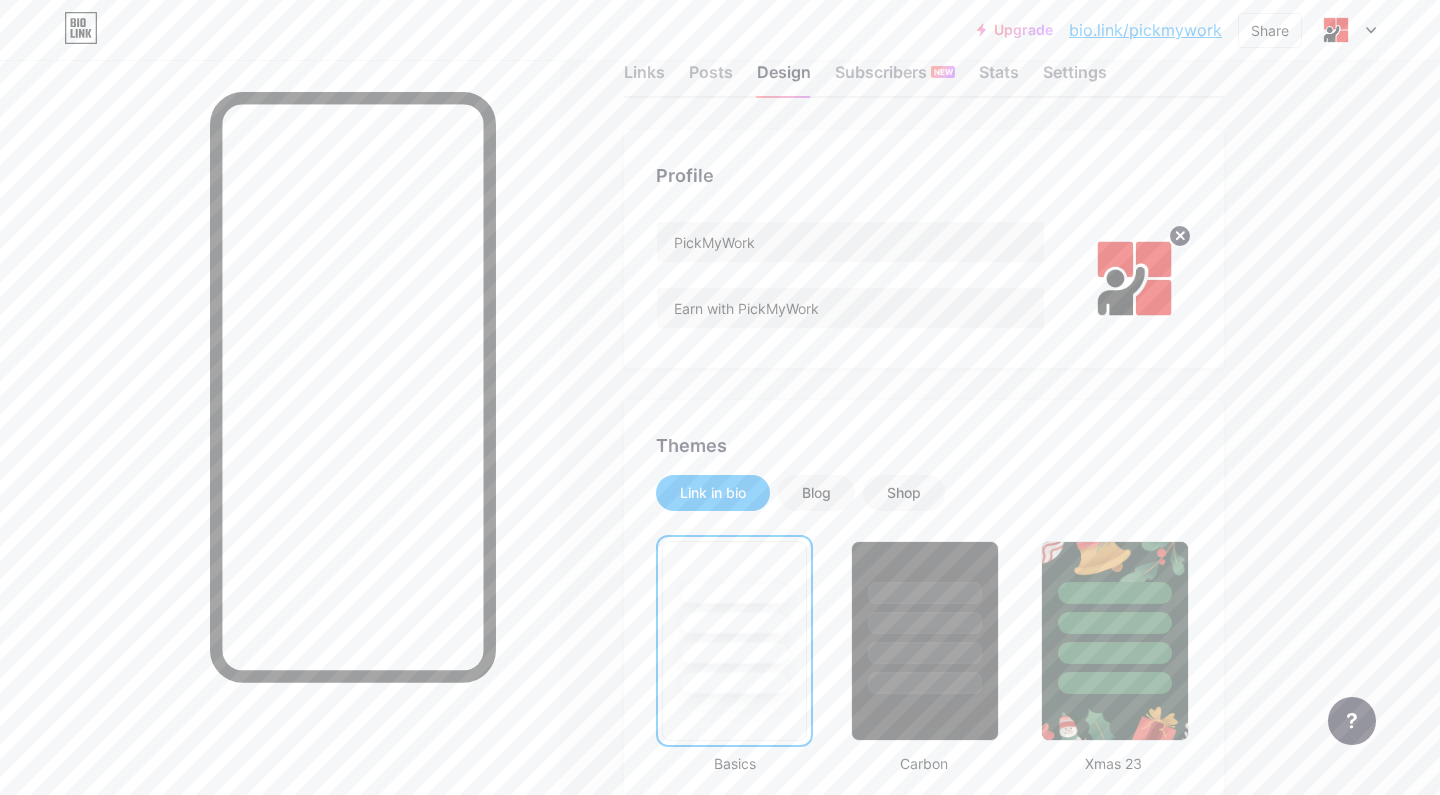 scroll, scrollTop: 10, scrollLeft: 0, axis: vertical 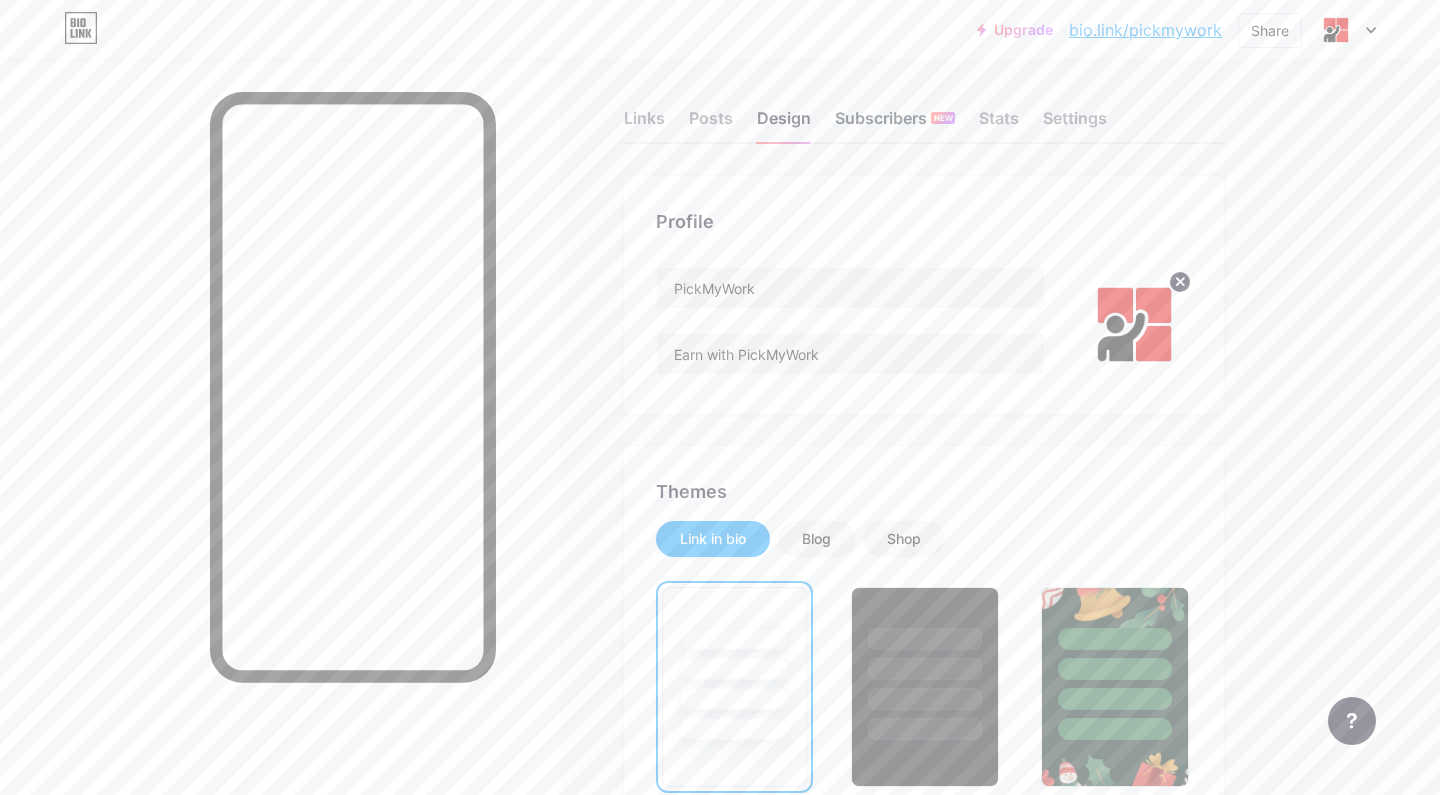 click on "Subscribers
NEW" at bounding box center (895, 124) 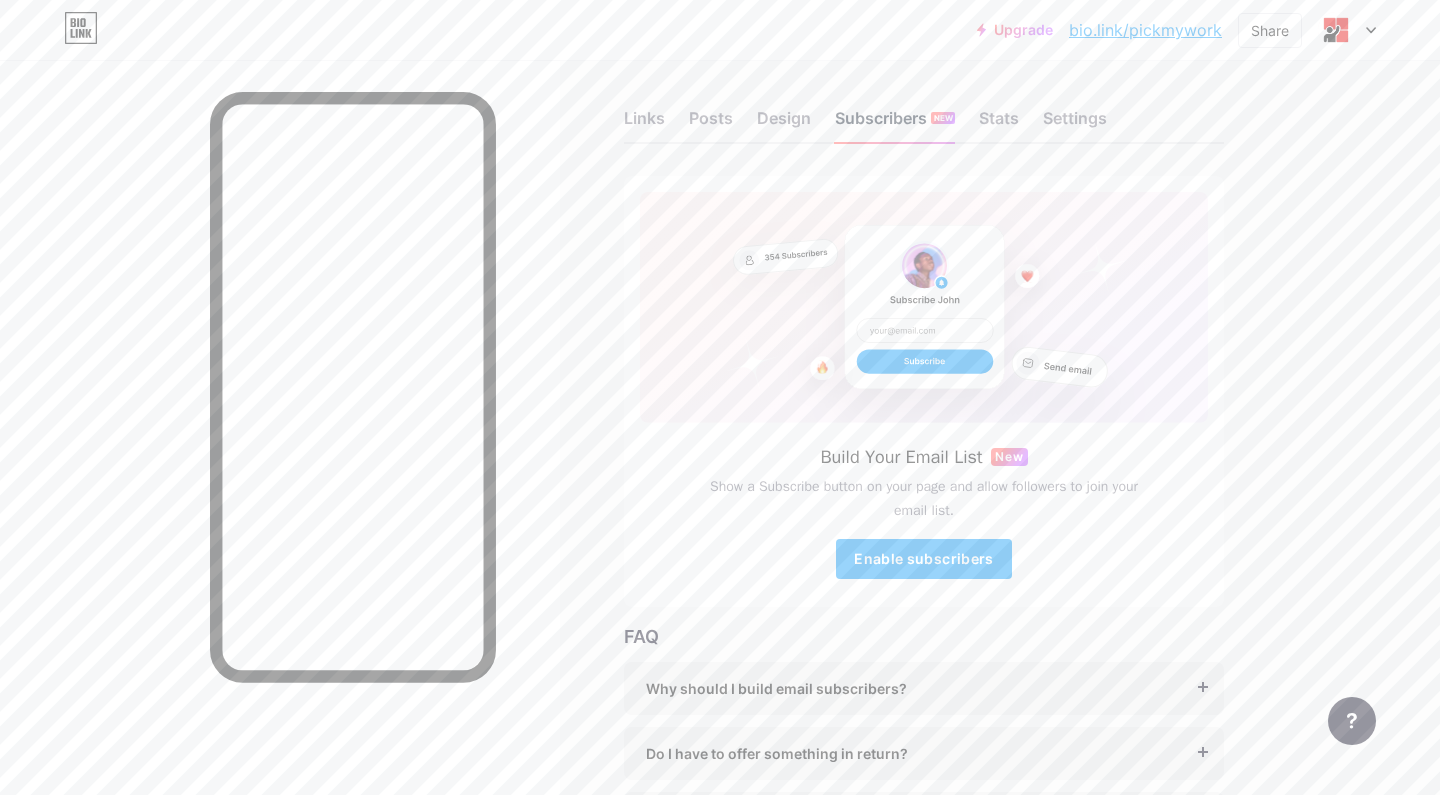 scroll, scrollTop: 0, scrollLeft: 0, axis: both 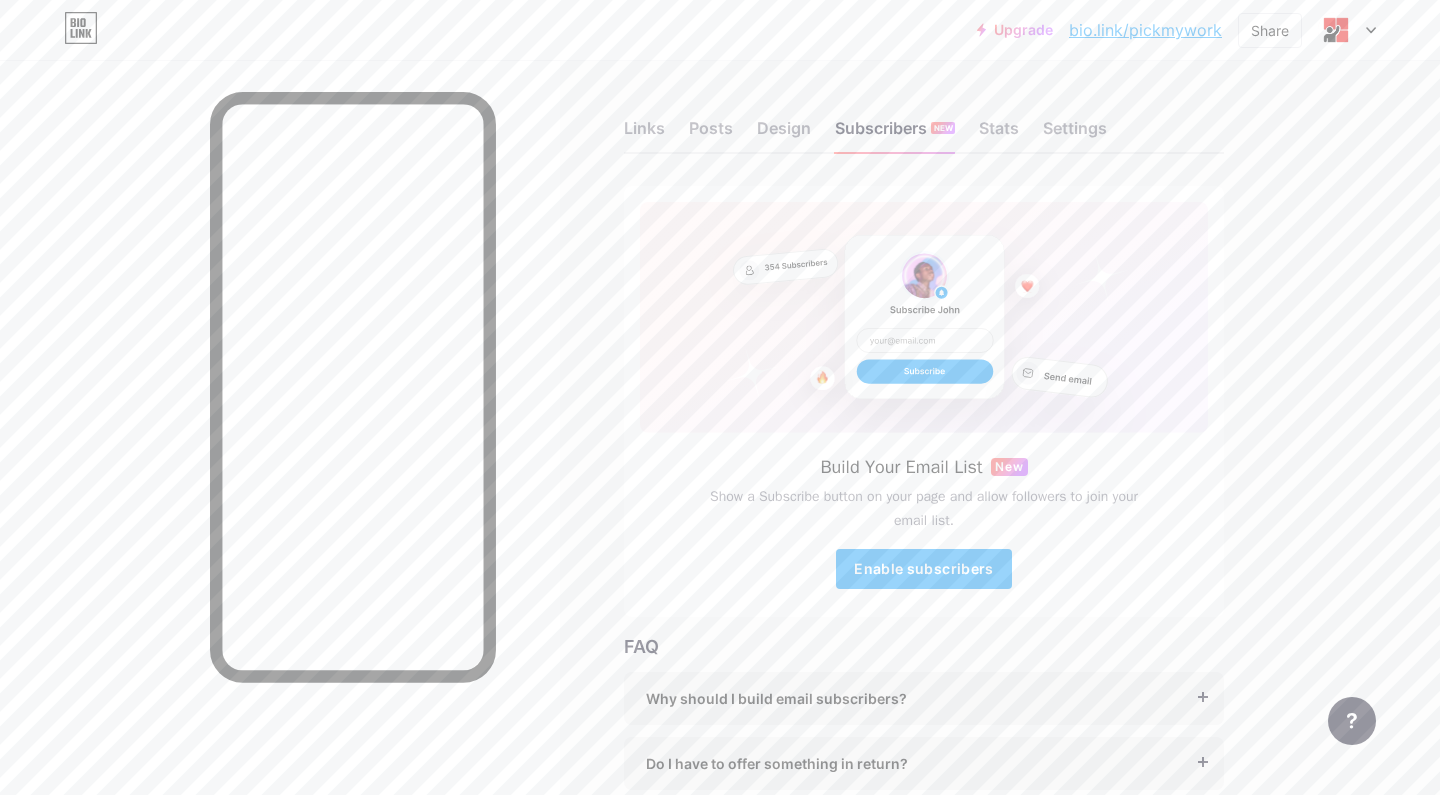 click on "Links
Posts
Design
Subscribers
New
Stats
Settings                                                                                                                                                                       Build Your Email List   New
Show a Subscribe button on your page and allow followers to join your email list.
Enable subscribers     FAQ   Why should I build email subscribers?   Email is the only reliable medium to build a following, unsusceptible to algorithms and platform shifts. Until now, it has been hard and expensive to build an email list. We’ve reinvented it for creators. Do I have to offer something in return?   It’s better if you do, but most creators start off by asking their visitors to subscribe for future updates. What does it cost?   It’s free to get started, and you can accept unlimited subscribers. You only pay ($10/month) when you start sending emails." at bounding box center [654, 507] 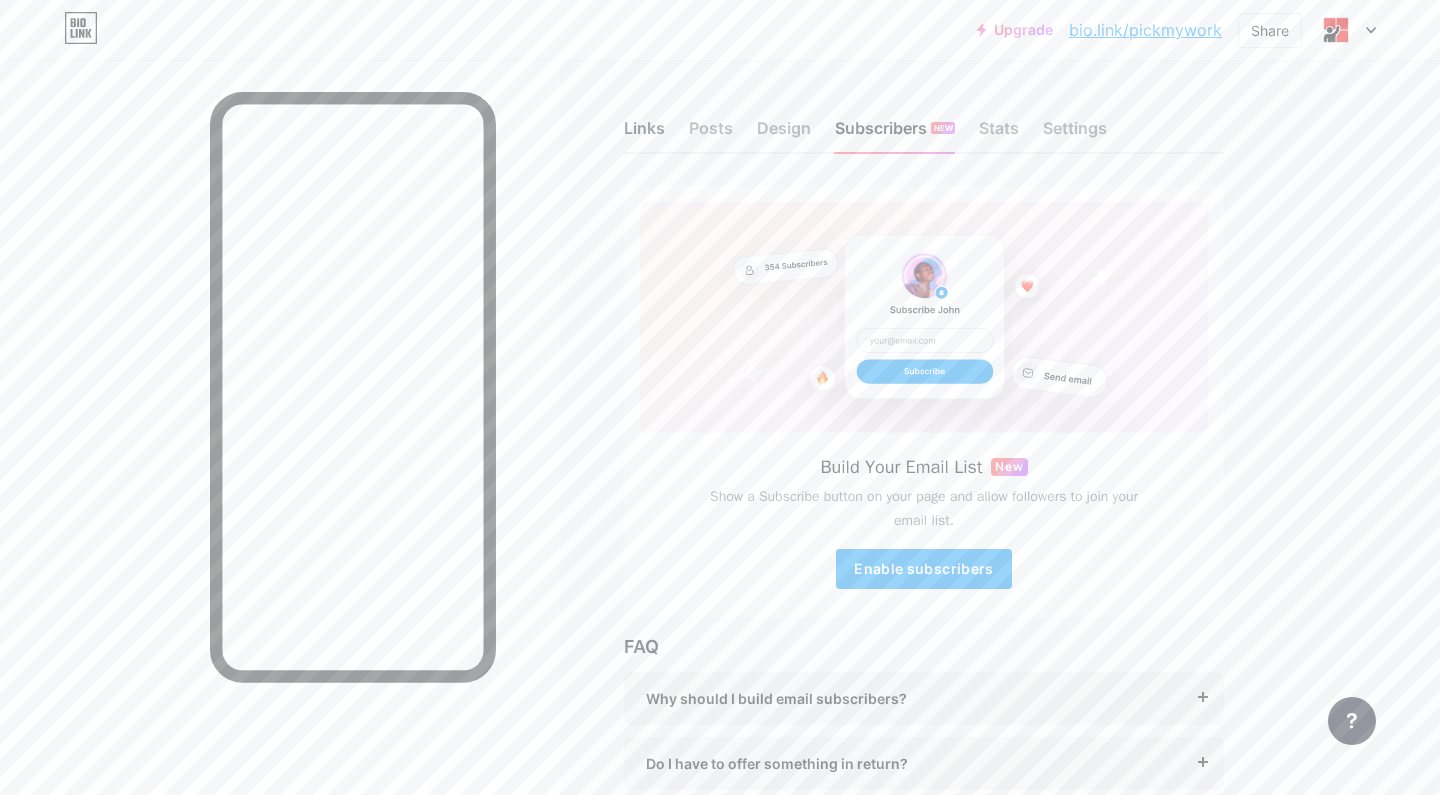 click on "Links" at bounding box center (644, 134) 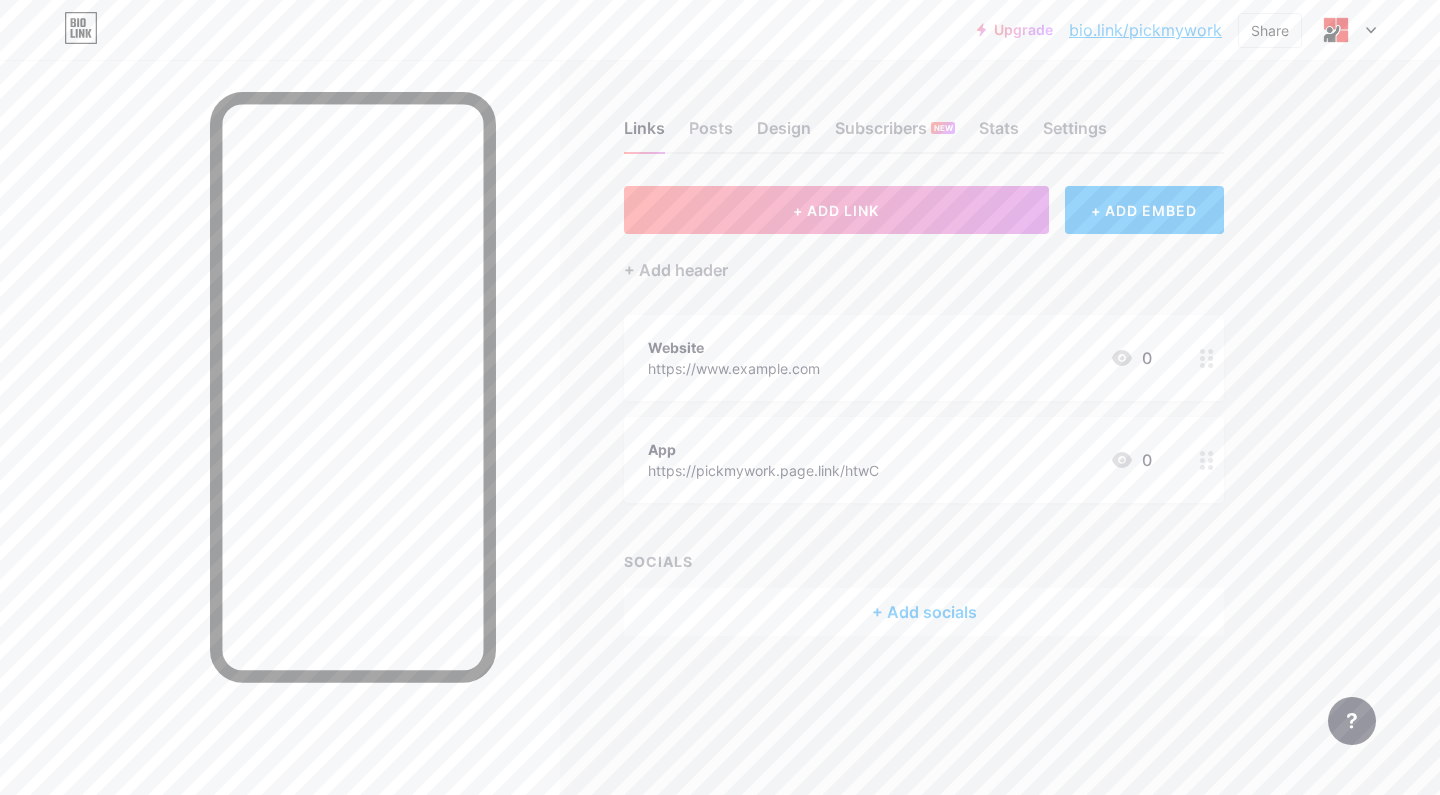 scroll, scrollTop: 0, scrollLeft: 0, axis: both 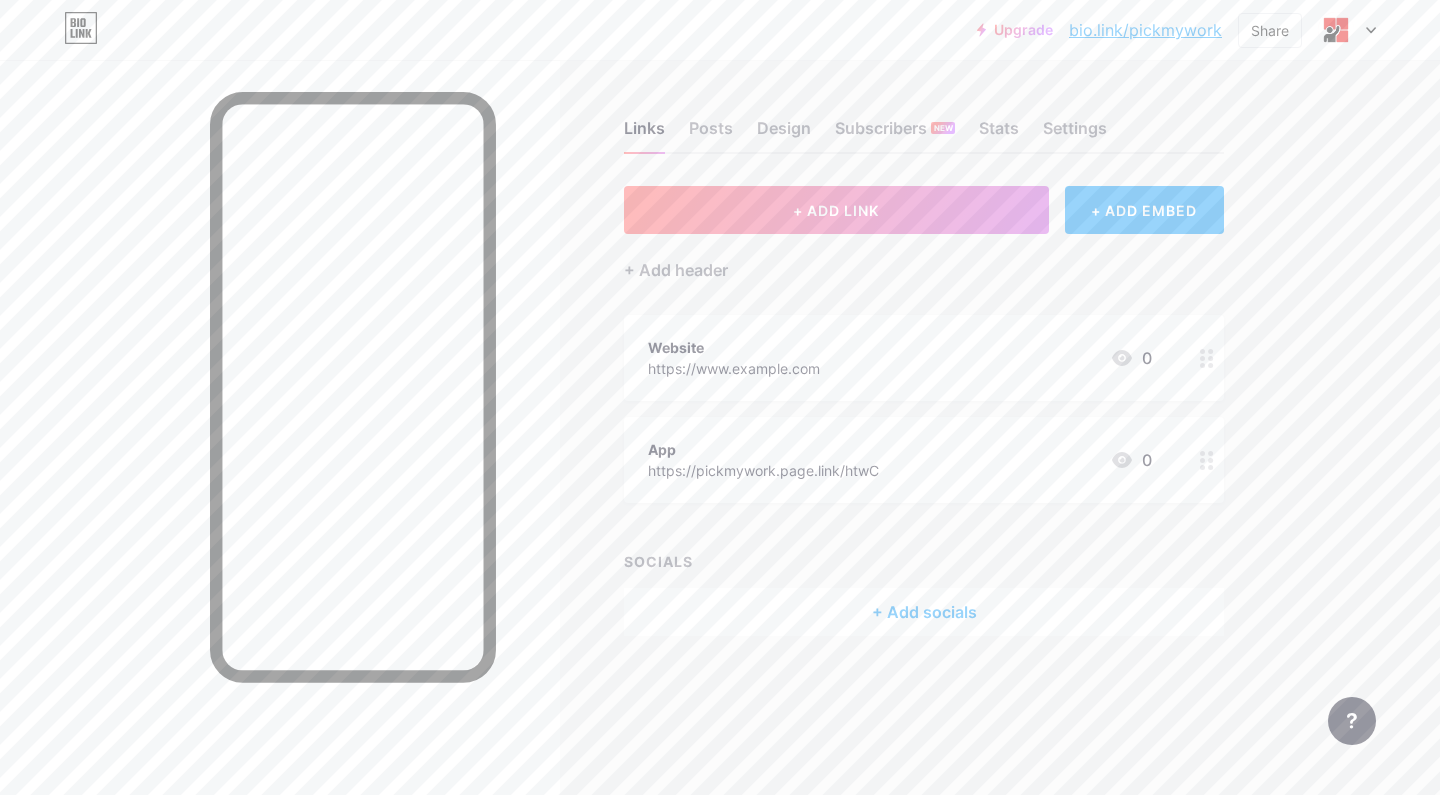 click on "+ Add socials" at bounding box center [924, 612] 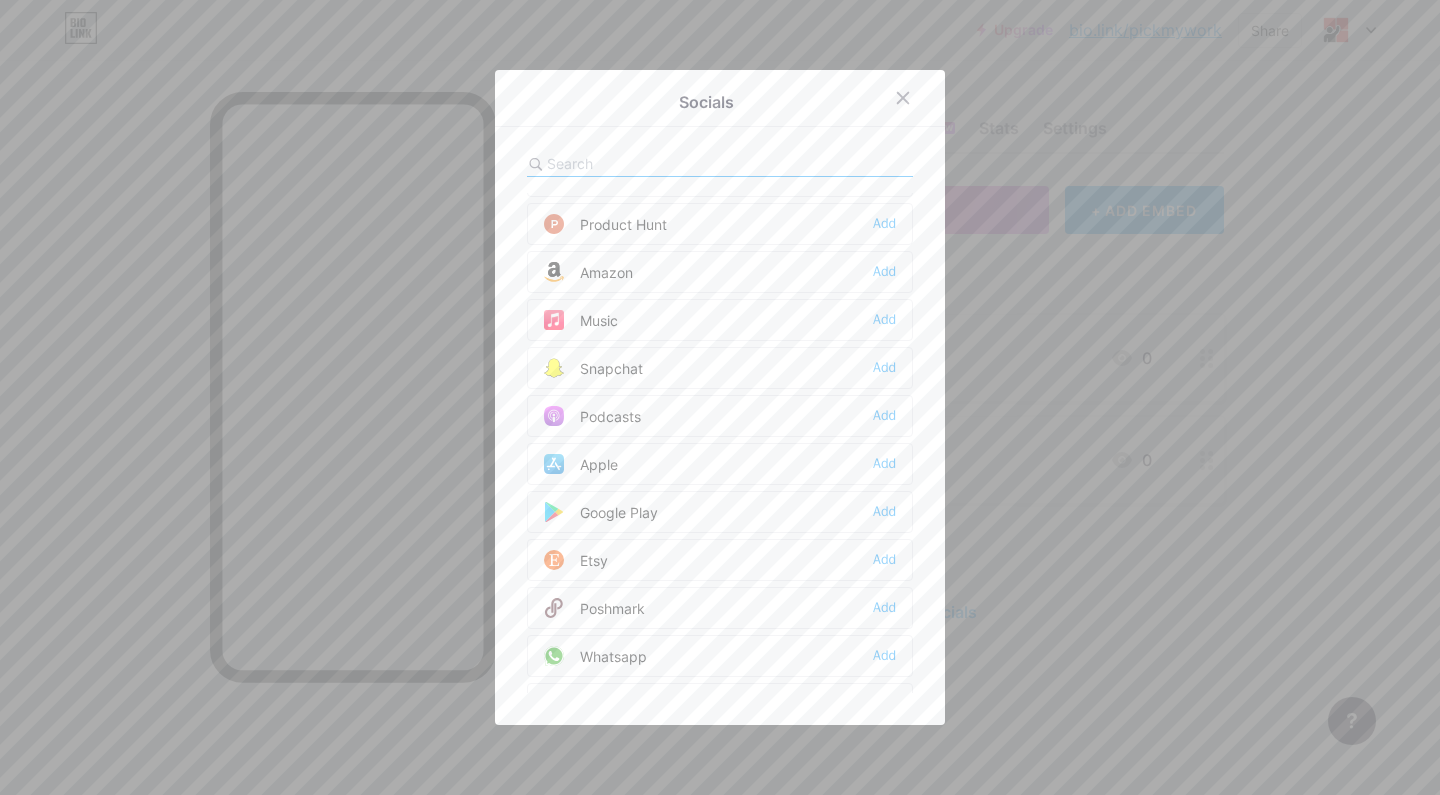 scroll, scrollTop: 1218, scrollLeft: 0, axis: vertical 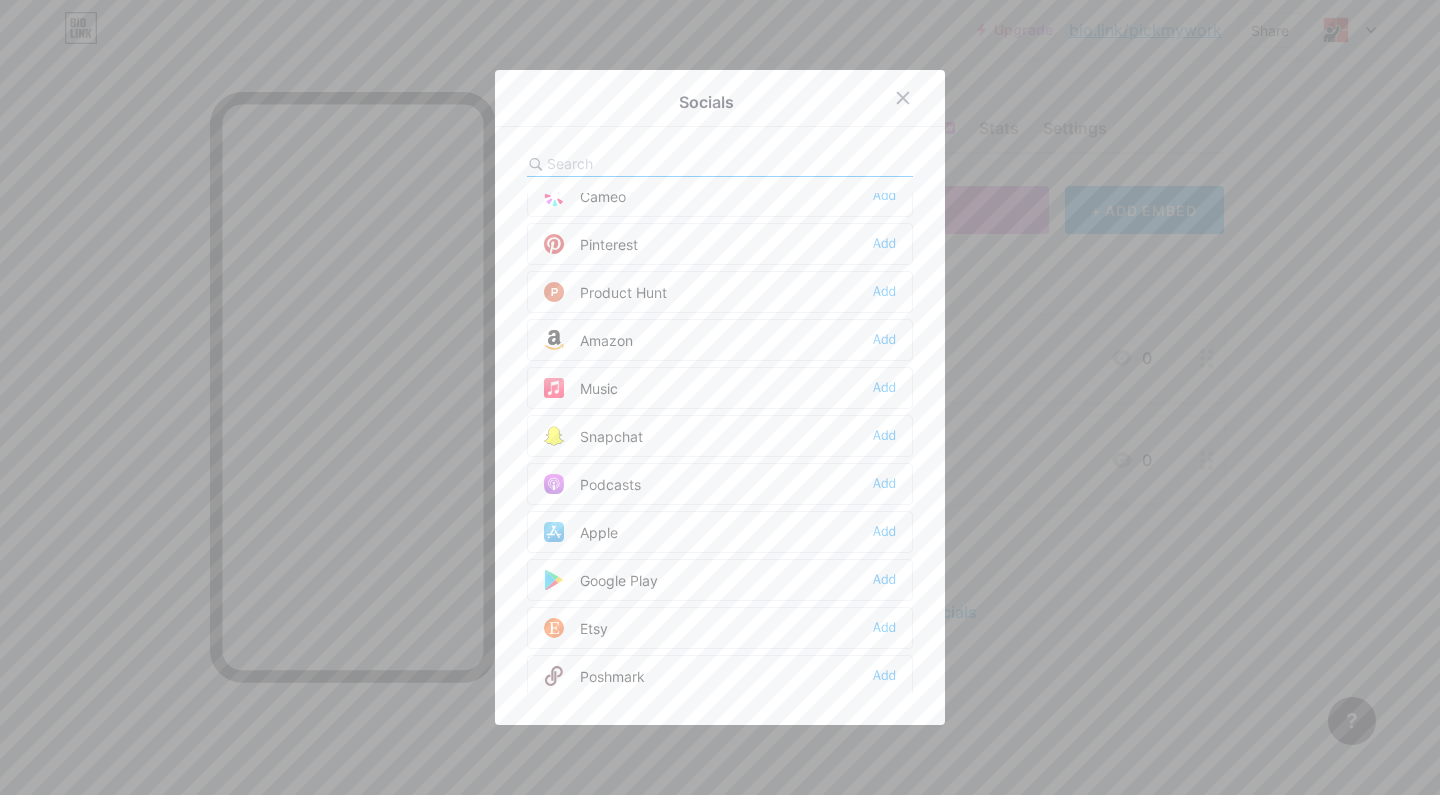 click at bounding box center [657, 163] 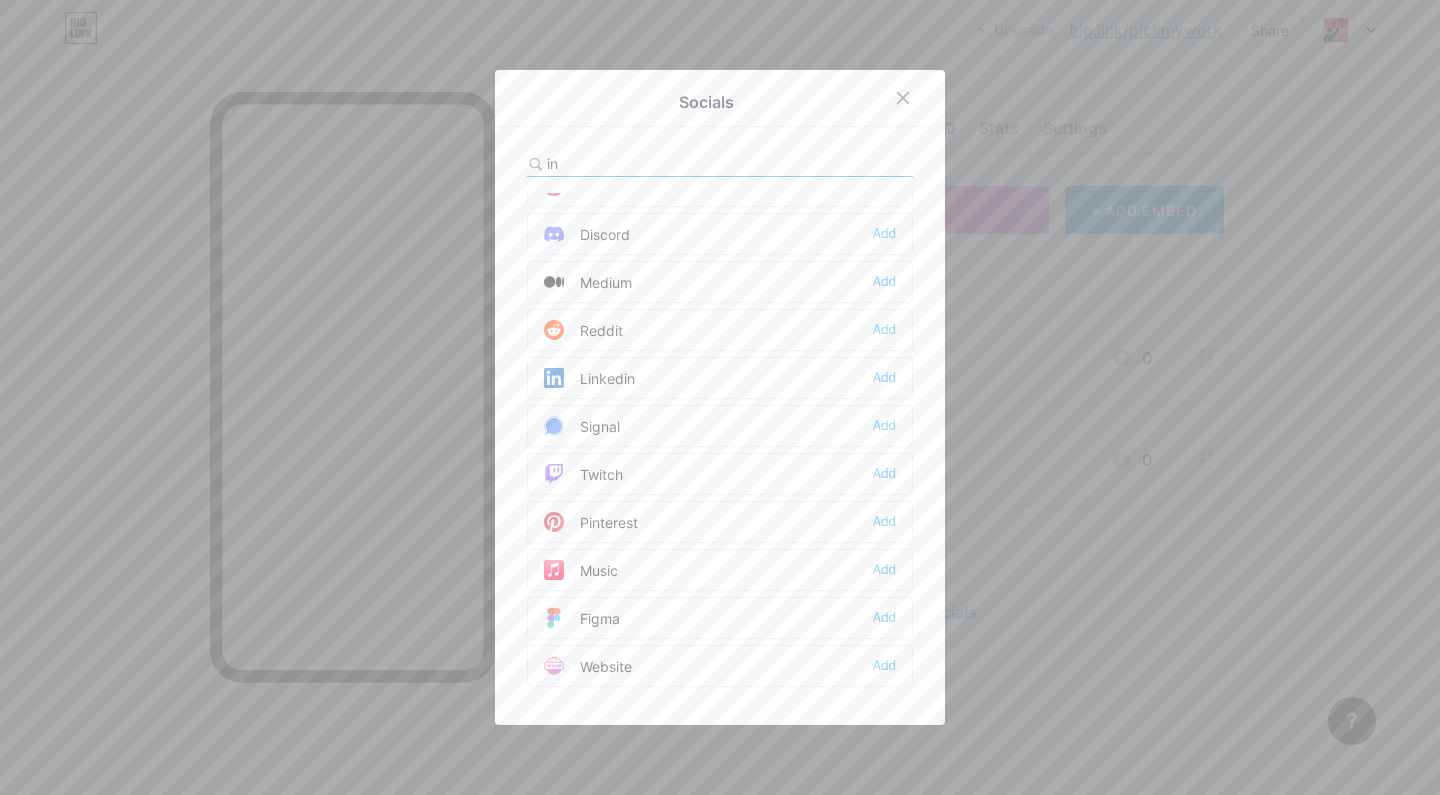 scroll, scrollTop: 0, scrollLeft: 0, axis: both 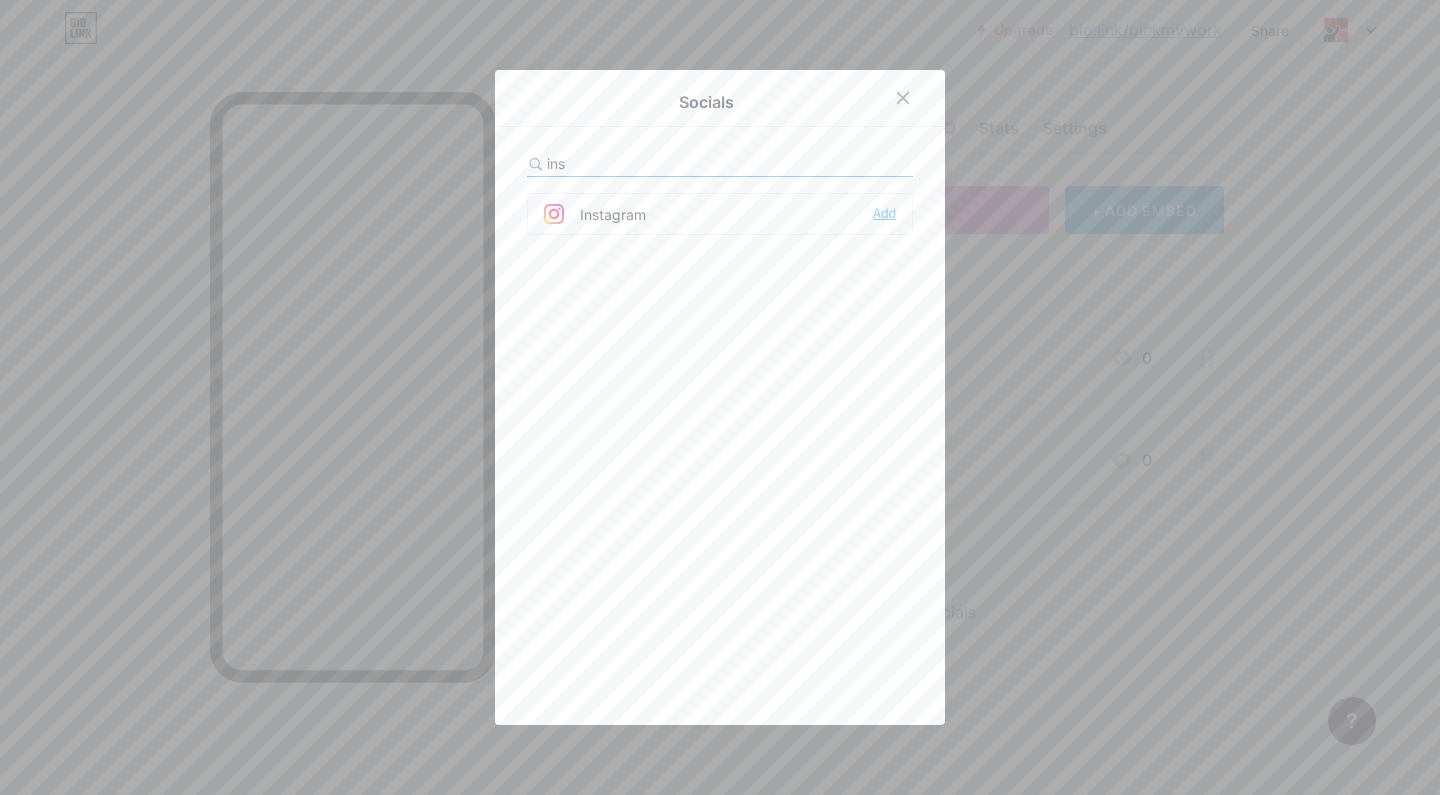 type on "ins" 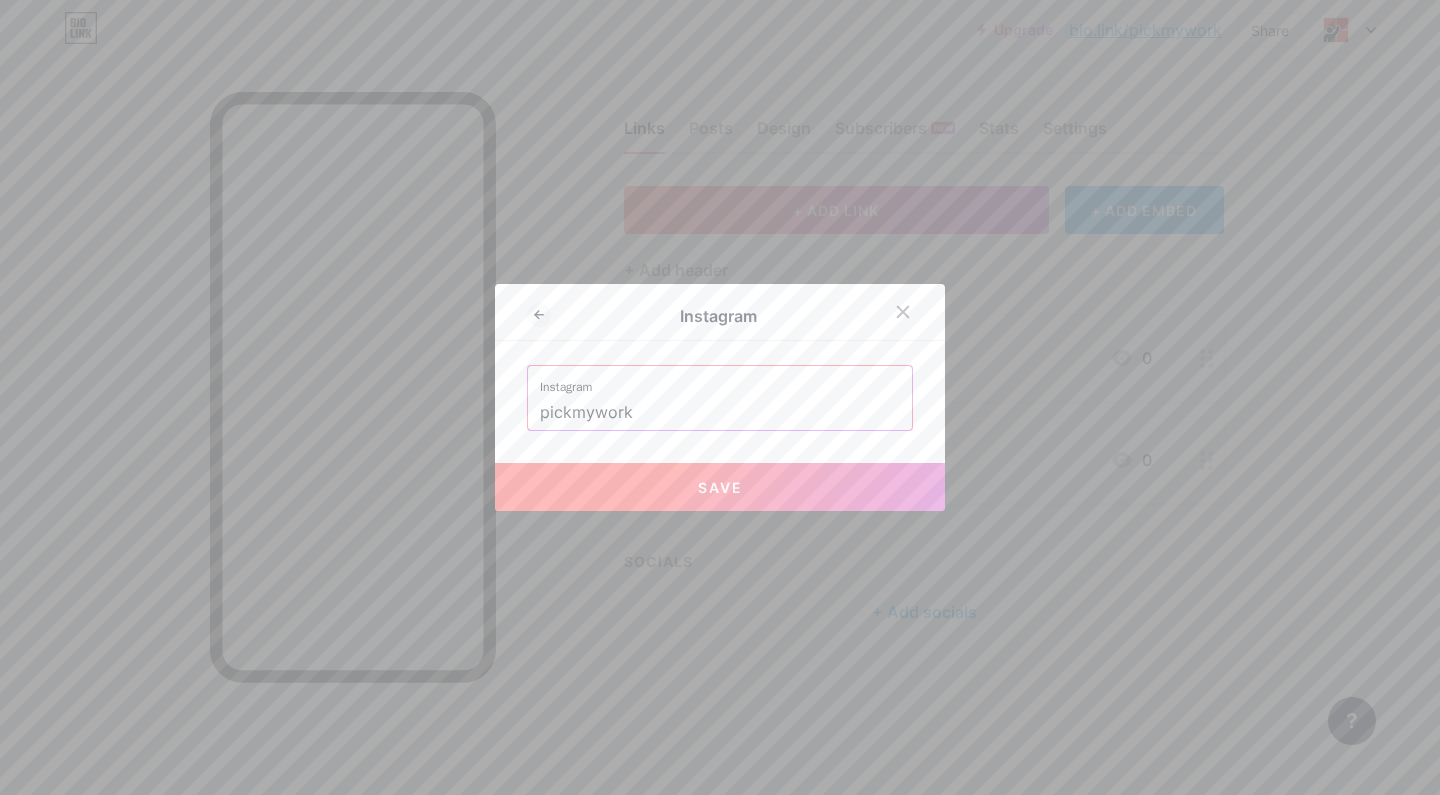 click on "Save" at bounding box center (720, 487) 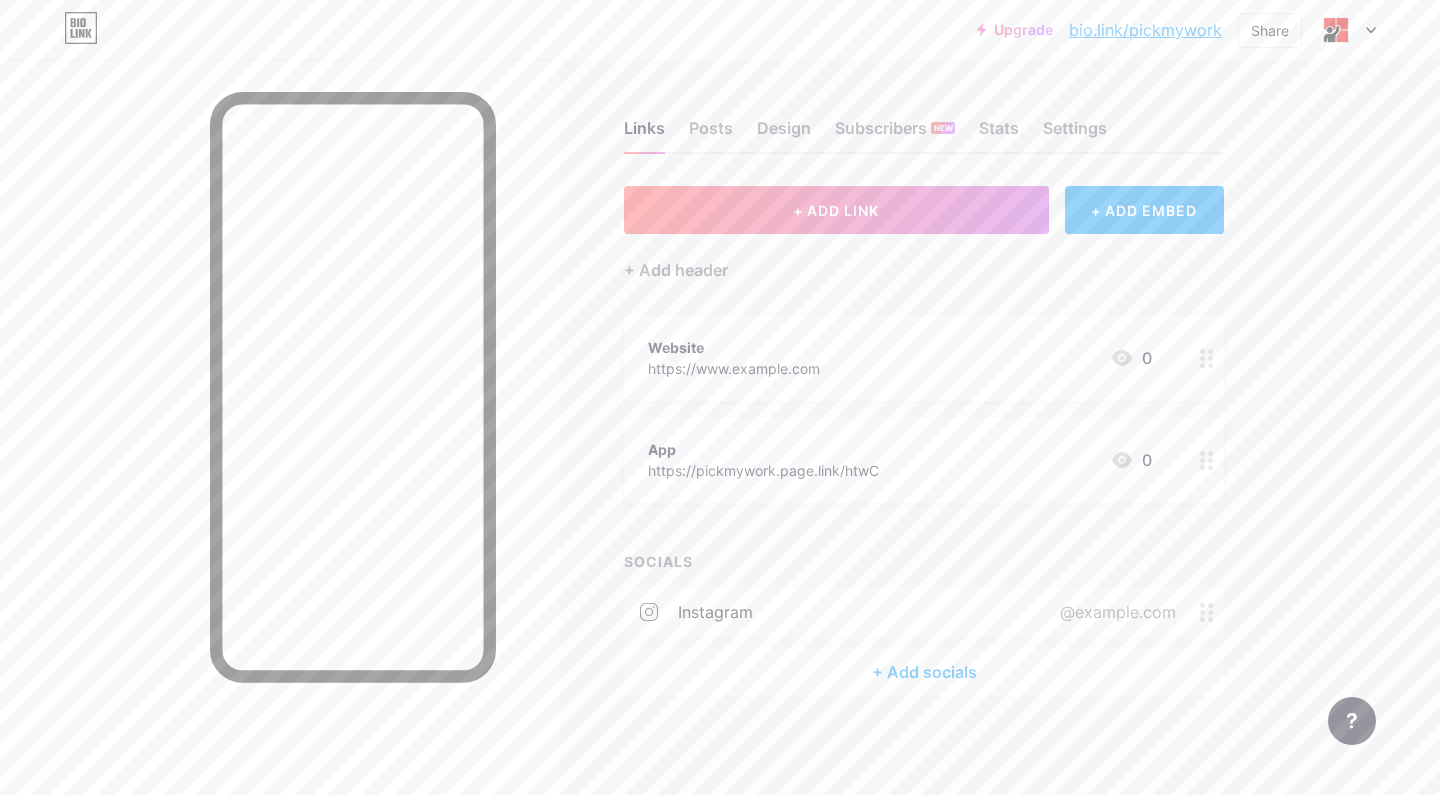 click on "+ Add socials" at bounding box center [924, 672] 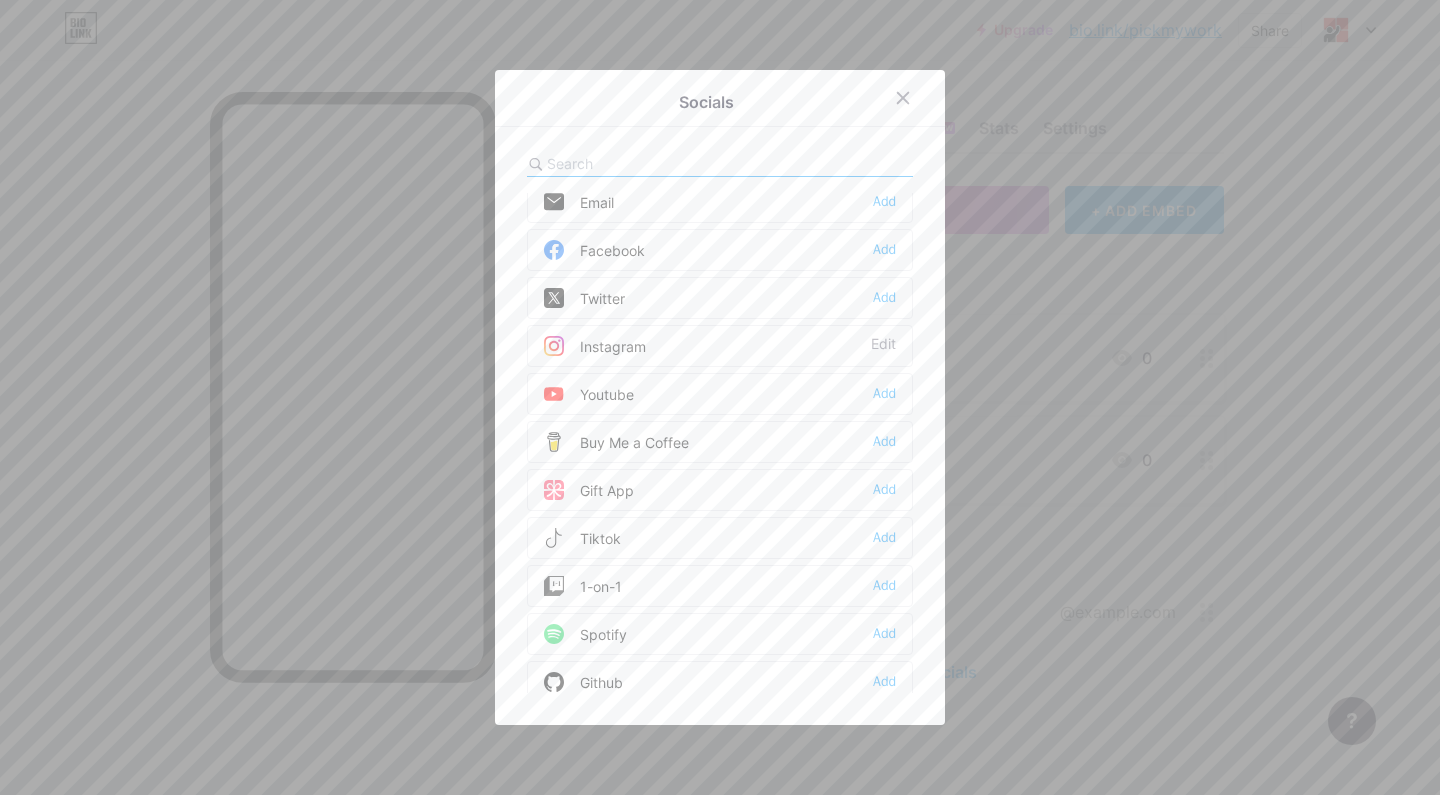 scroll, scrollTop: 13, scrollLeft: 0, axis: vertical 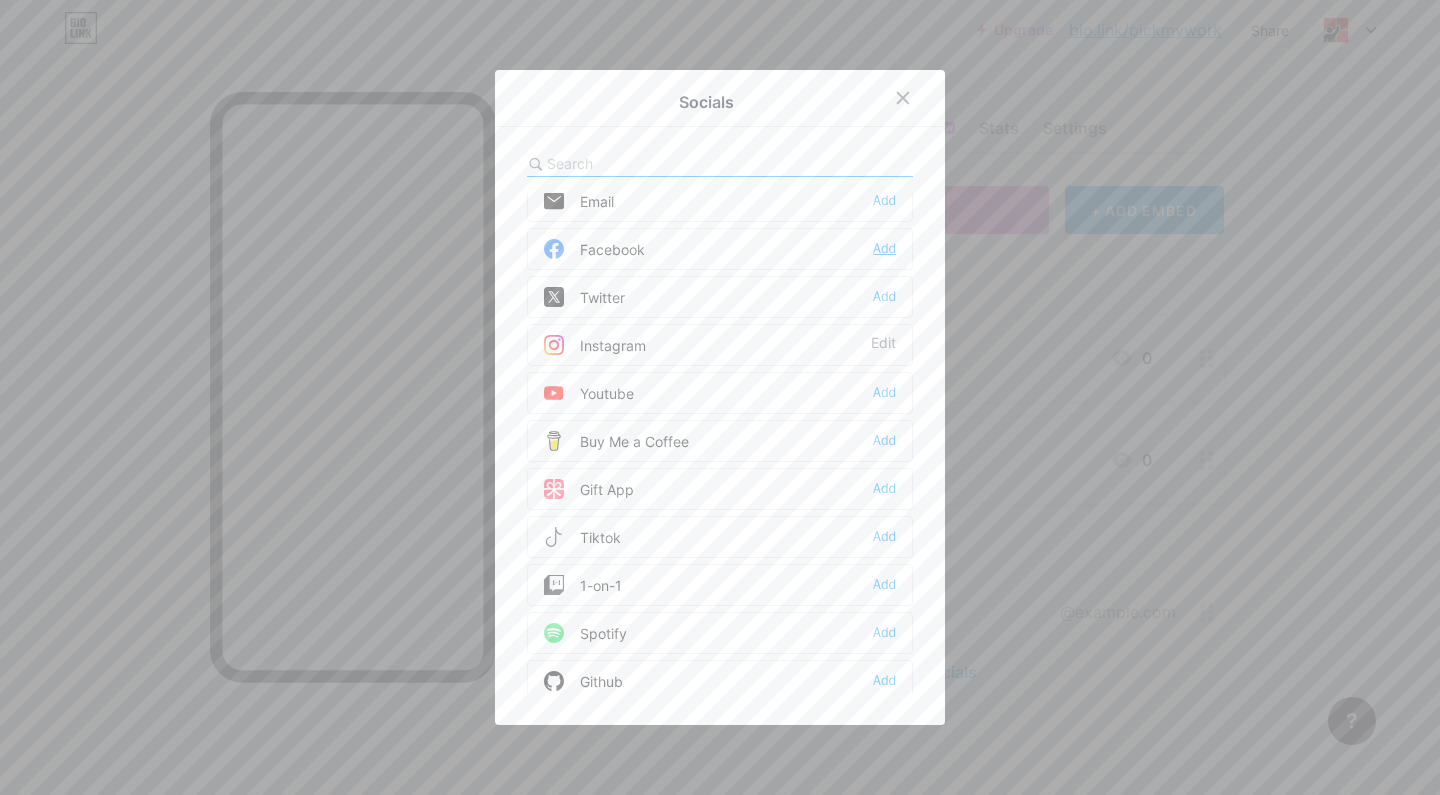 click on "Add" at bounding box center (884, 249) 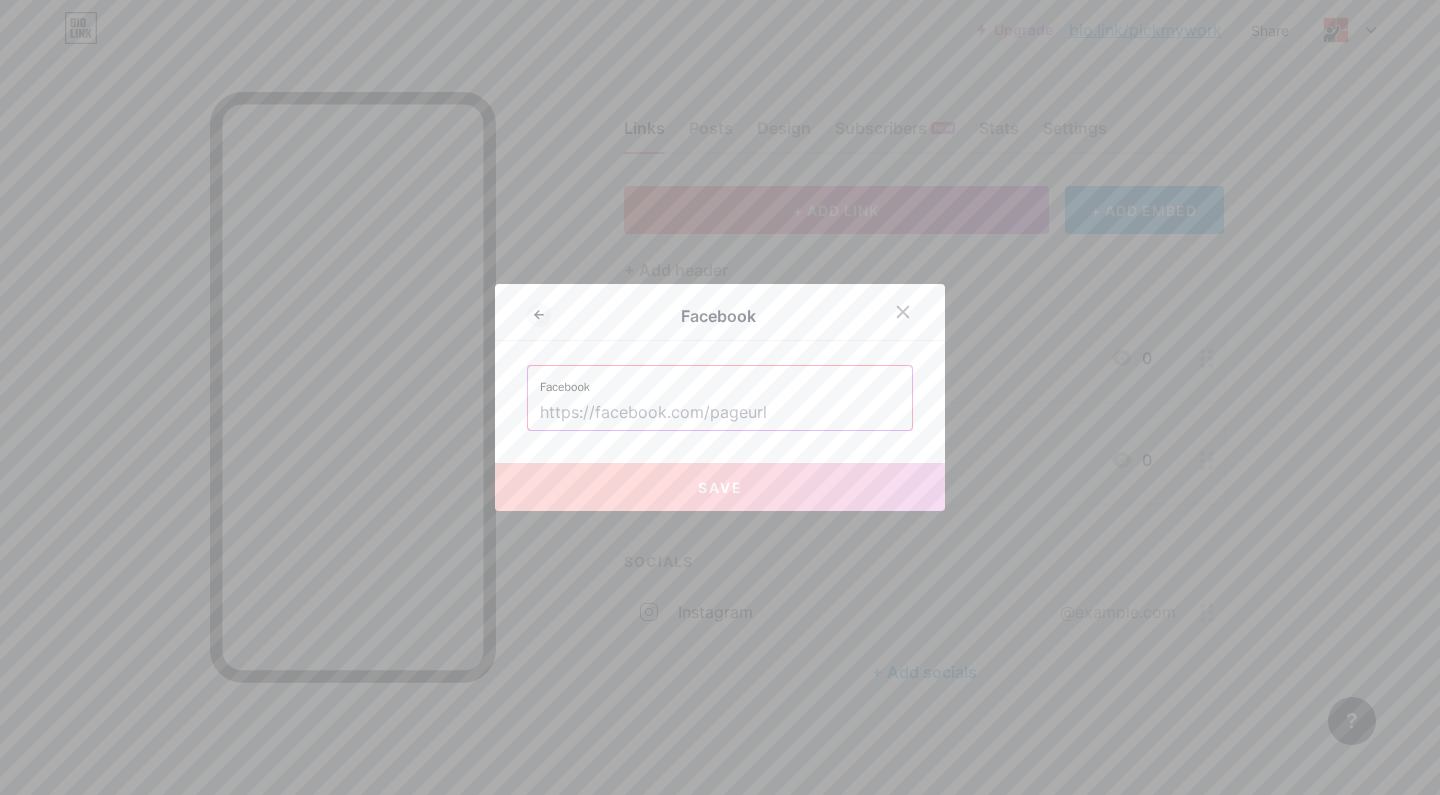 click at bounding box center [720, 413] 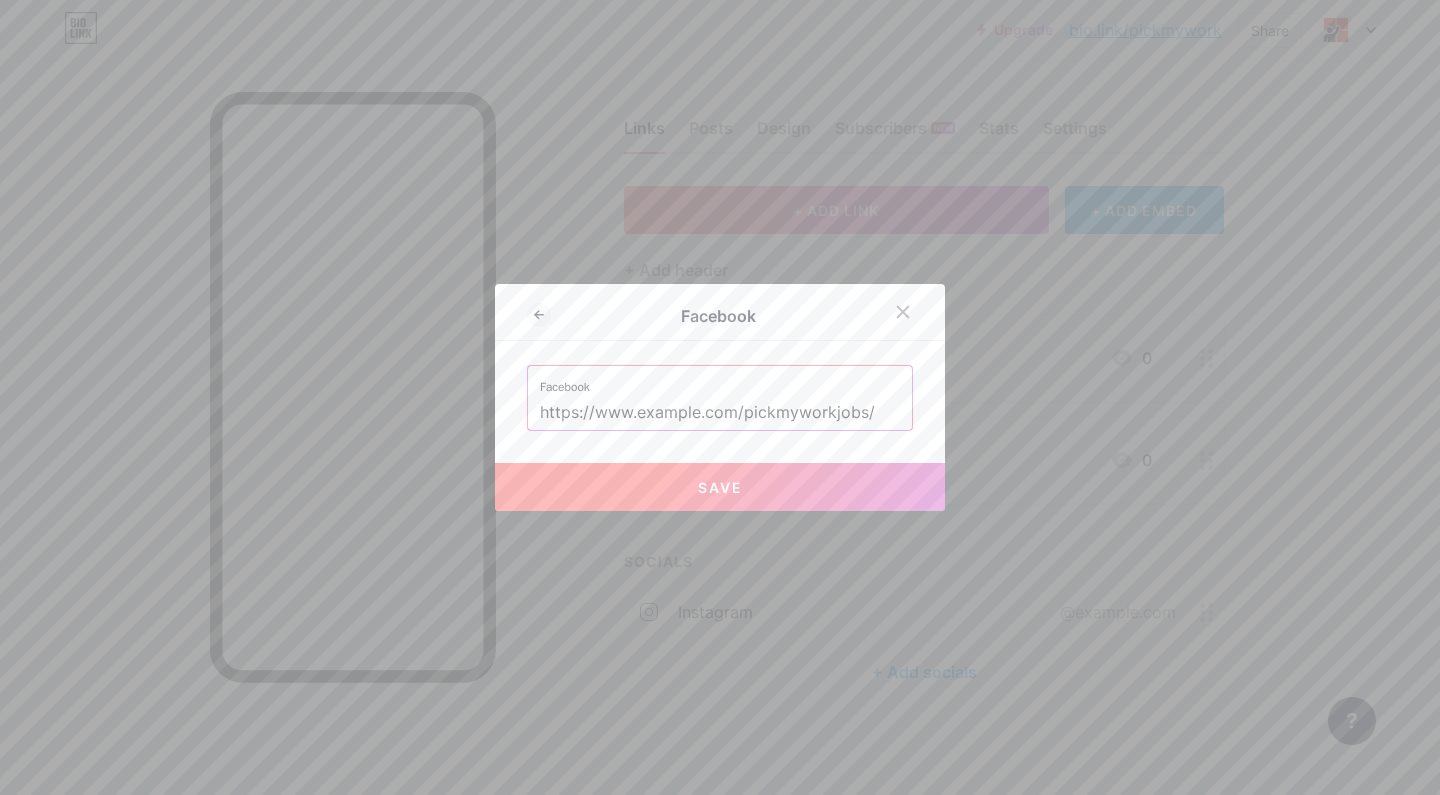 type on "https://www.example.com/pickmyworkjobs/" 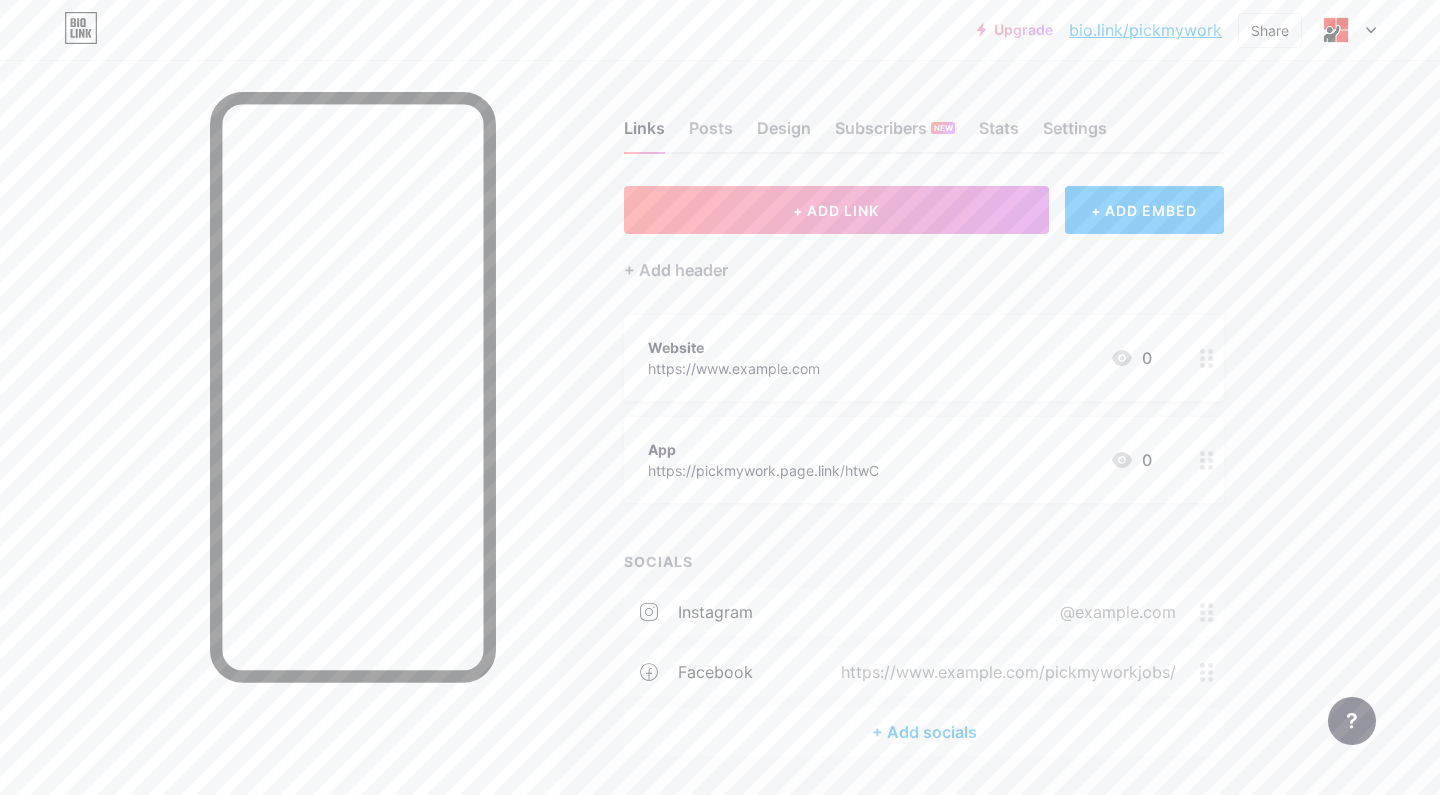 click on "+ Add socials" at bounding box center [924, 732] 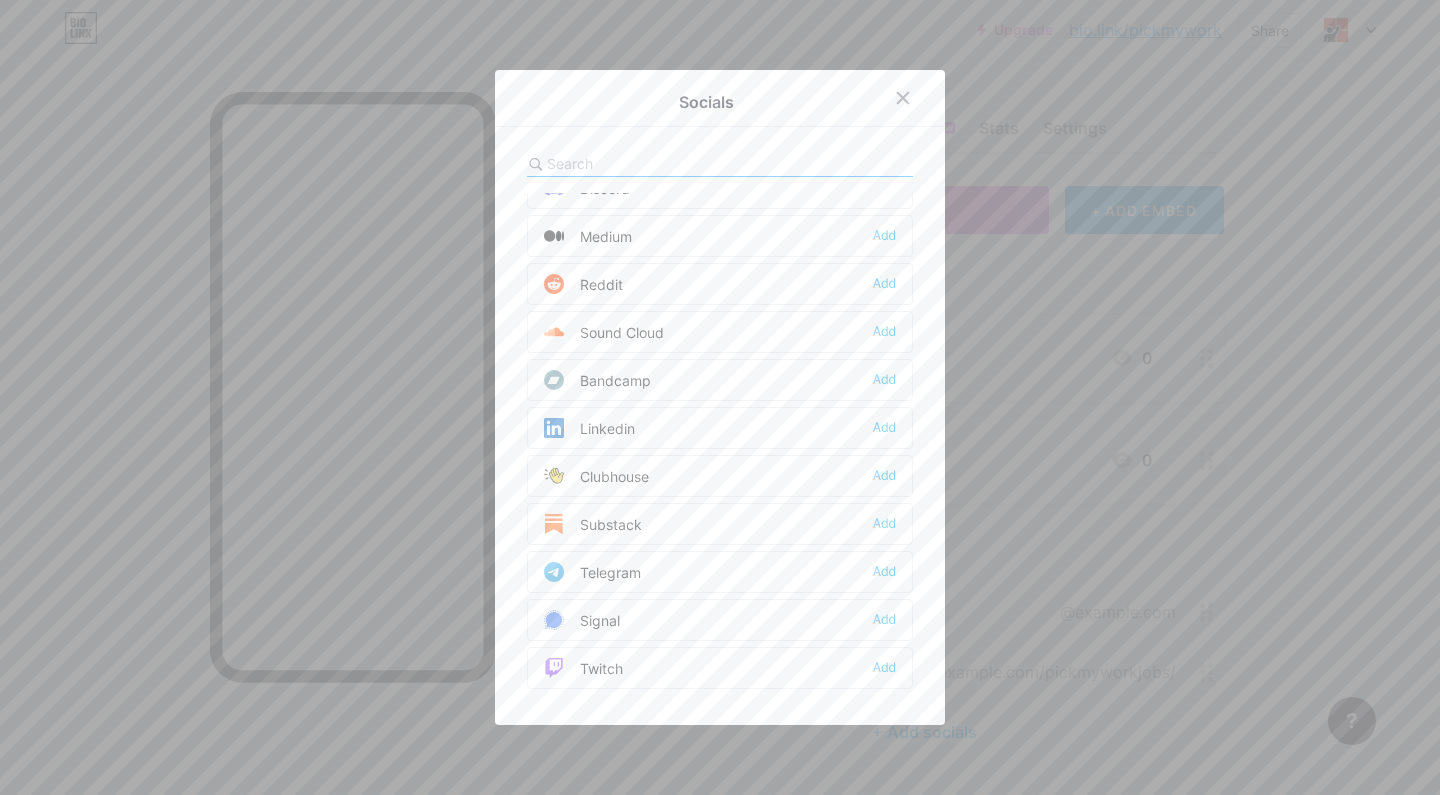 scroll, scrollTop: 683, scrollLeft: 0, axis: vertical 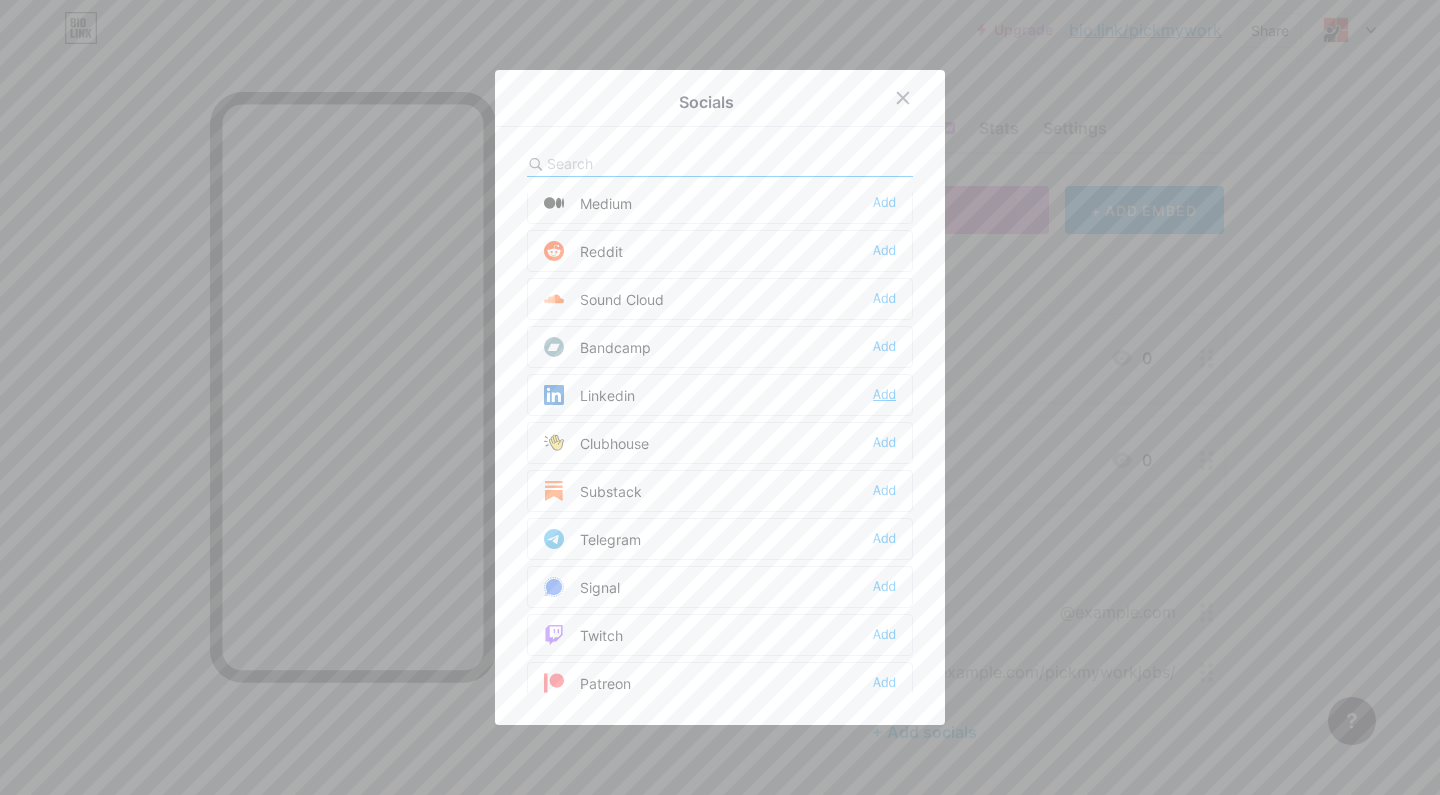 click on "Add" at bounding box center [884, 395] 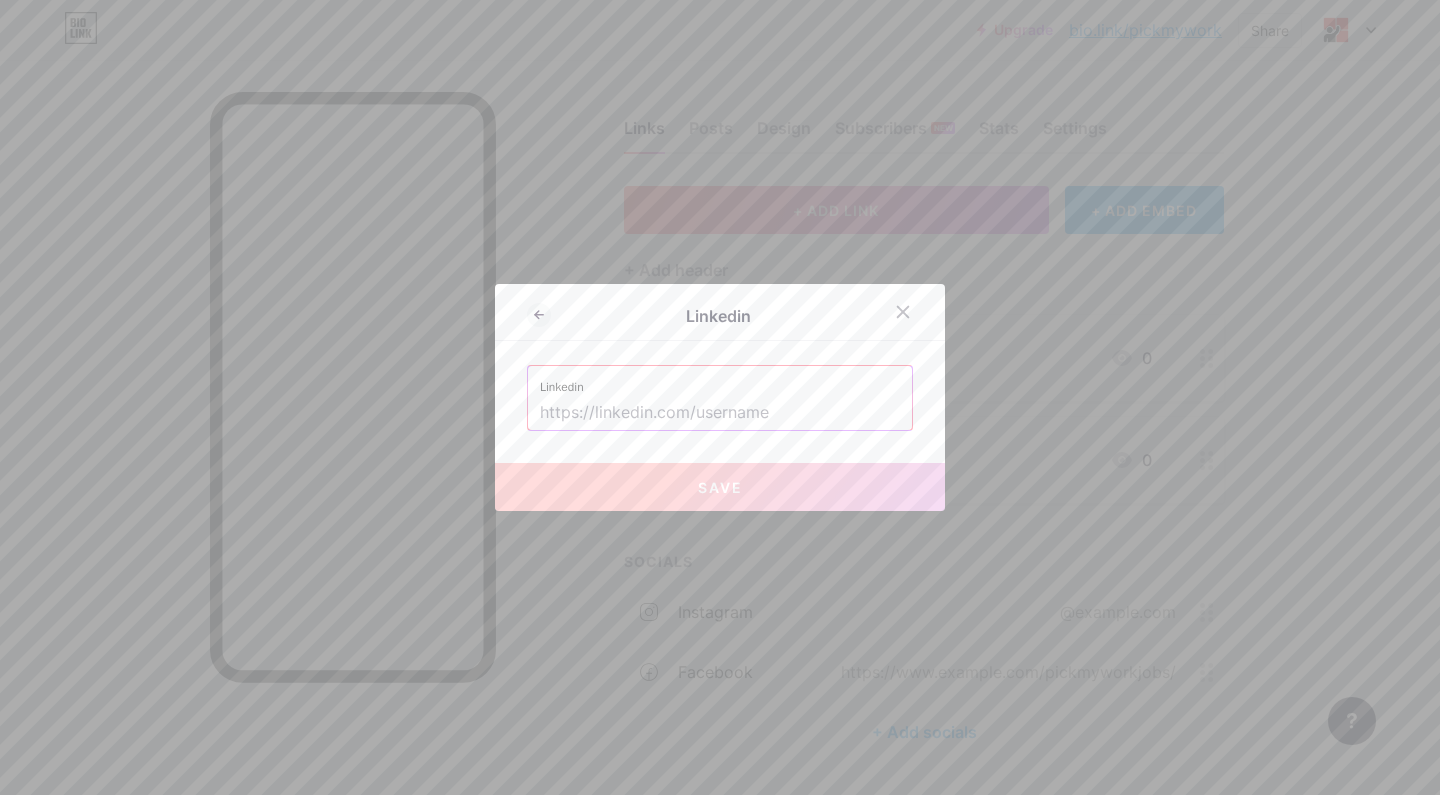 paste on "https://www.linkedin.com/company/pickmywork/mycompany/" 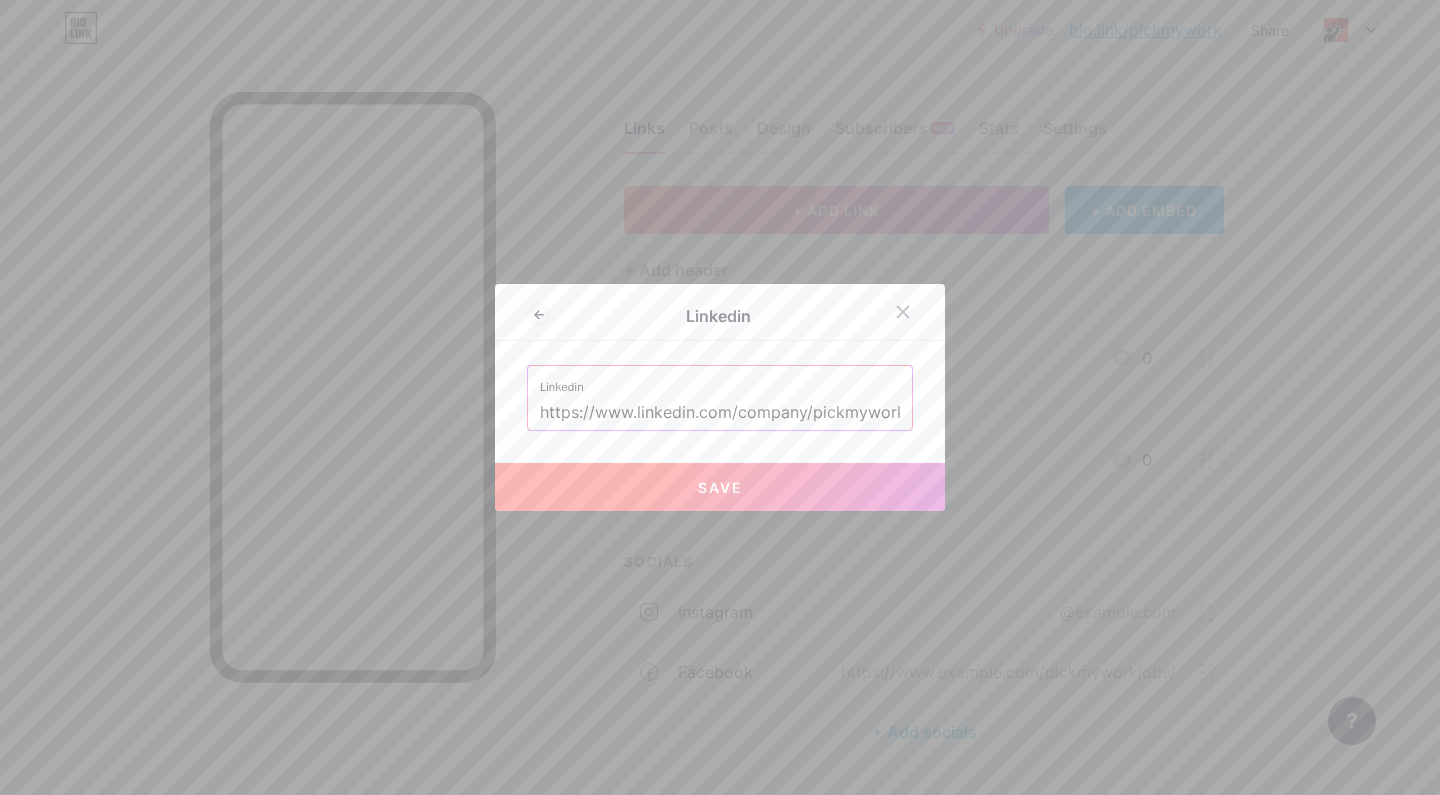 type on "https://www.linkedin.com/company/pickmywork/" 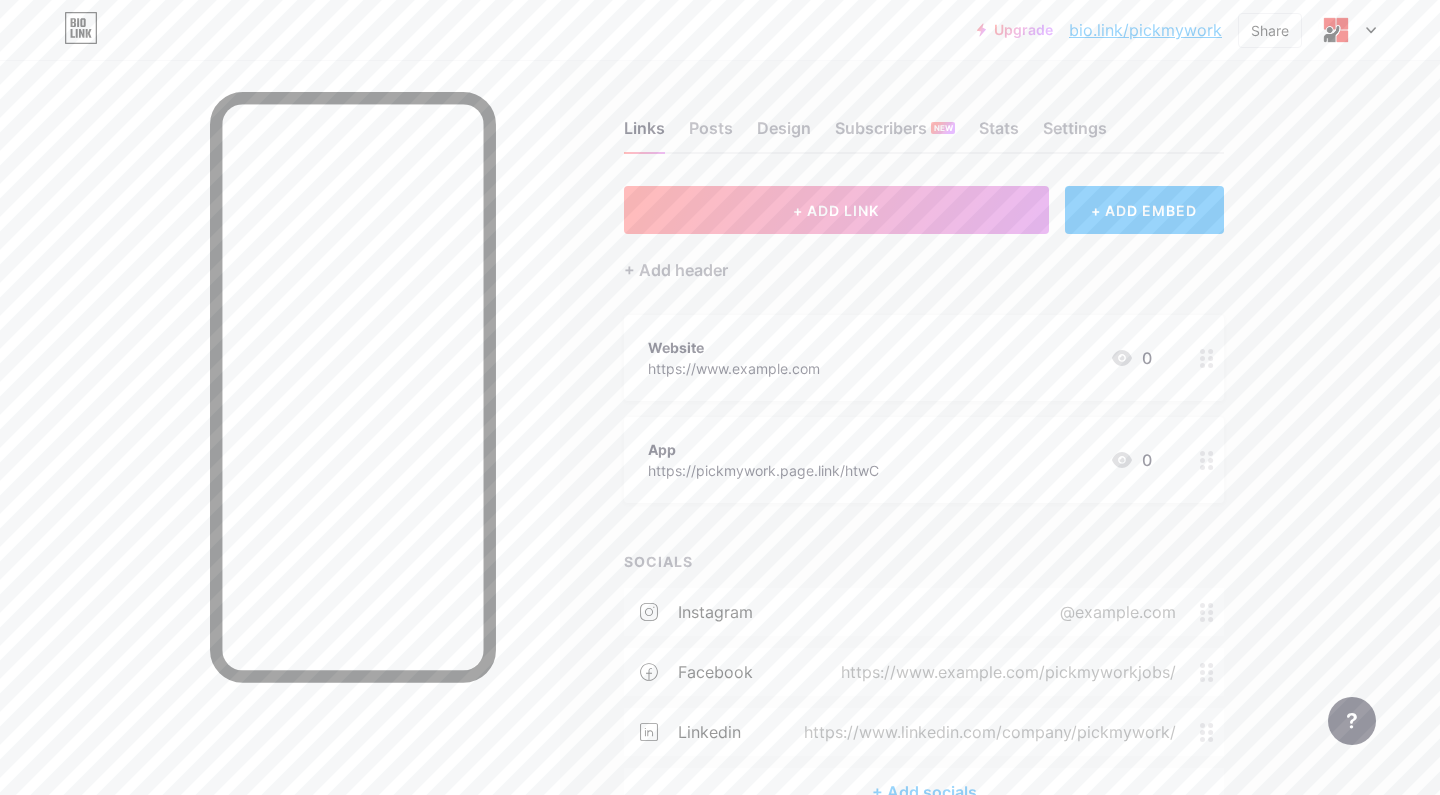 scroll, scrollTop: 0, scrollLeft: 0, axis: both 